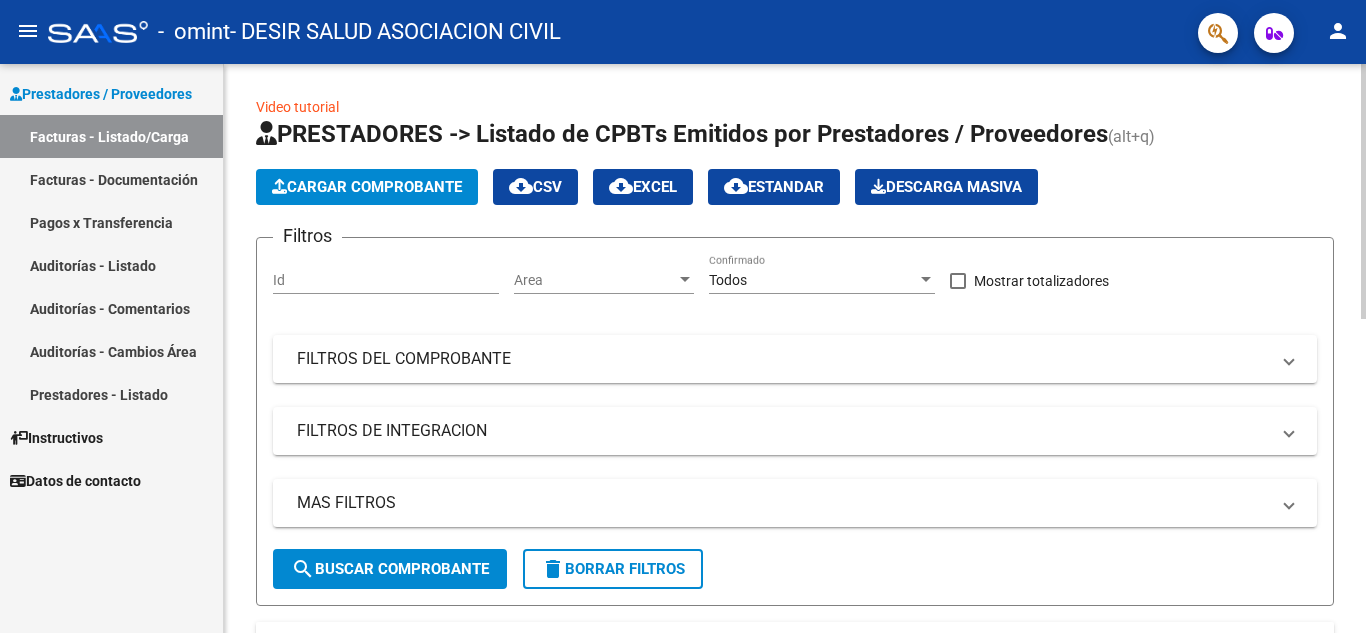 scroll, scrollTop: 0, scrollLeft: 0, axis: both 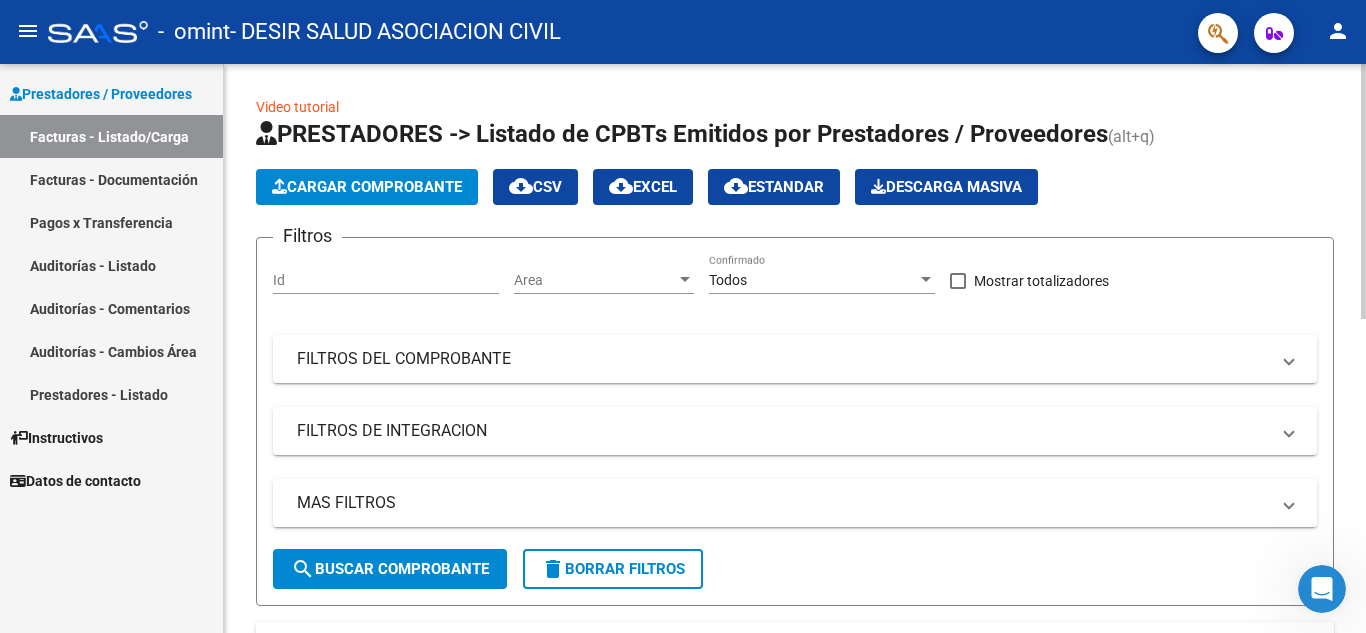 click on "MAS FILTROS" at bounding box center (783, 503) 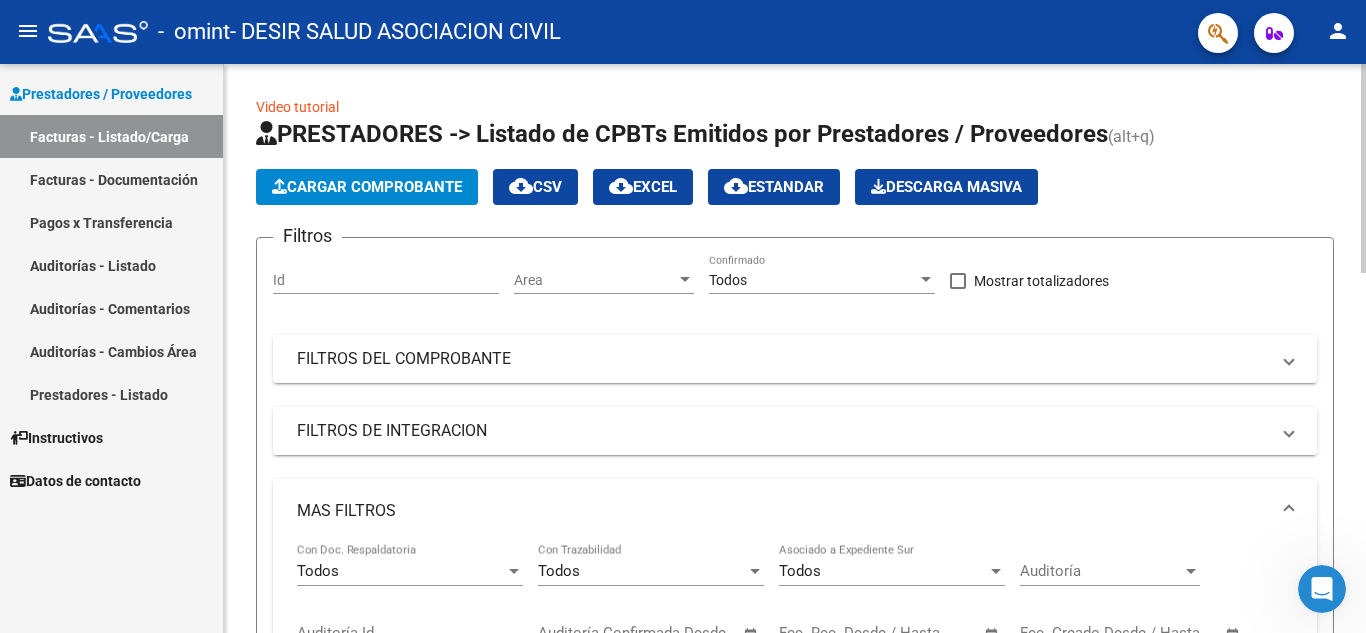 scroll, scrollTop: 200, scrollLeft: 0, axis: vertical 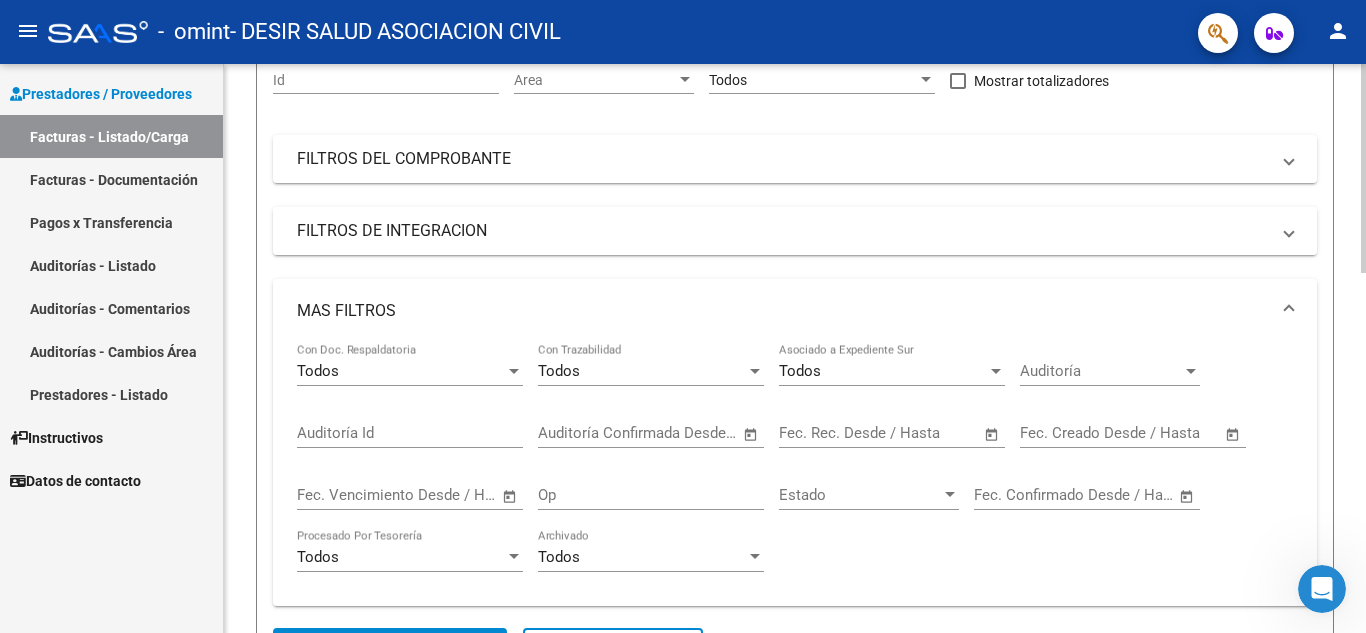 click on "FILTROS DE INTEGRACION" at bounding box center (783, 231) 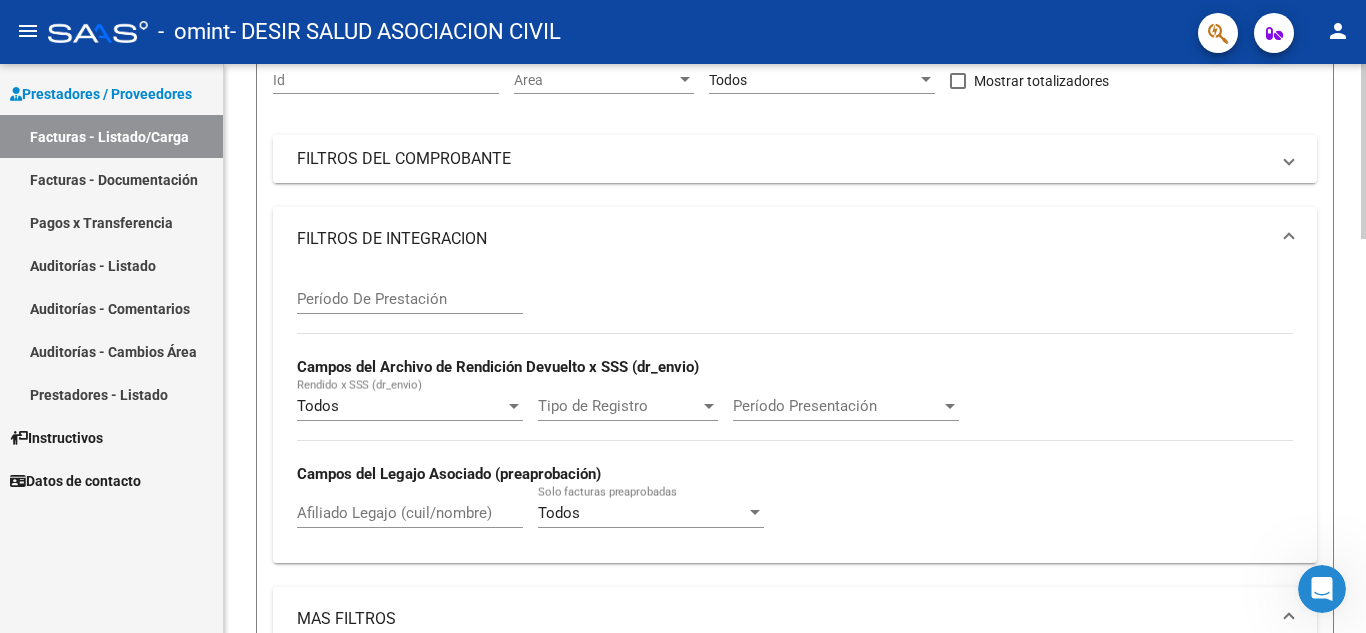 click on "FILTROS DEL COMPROBANTE" at bounding box center [783, 159] 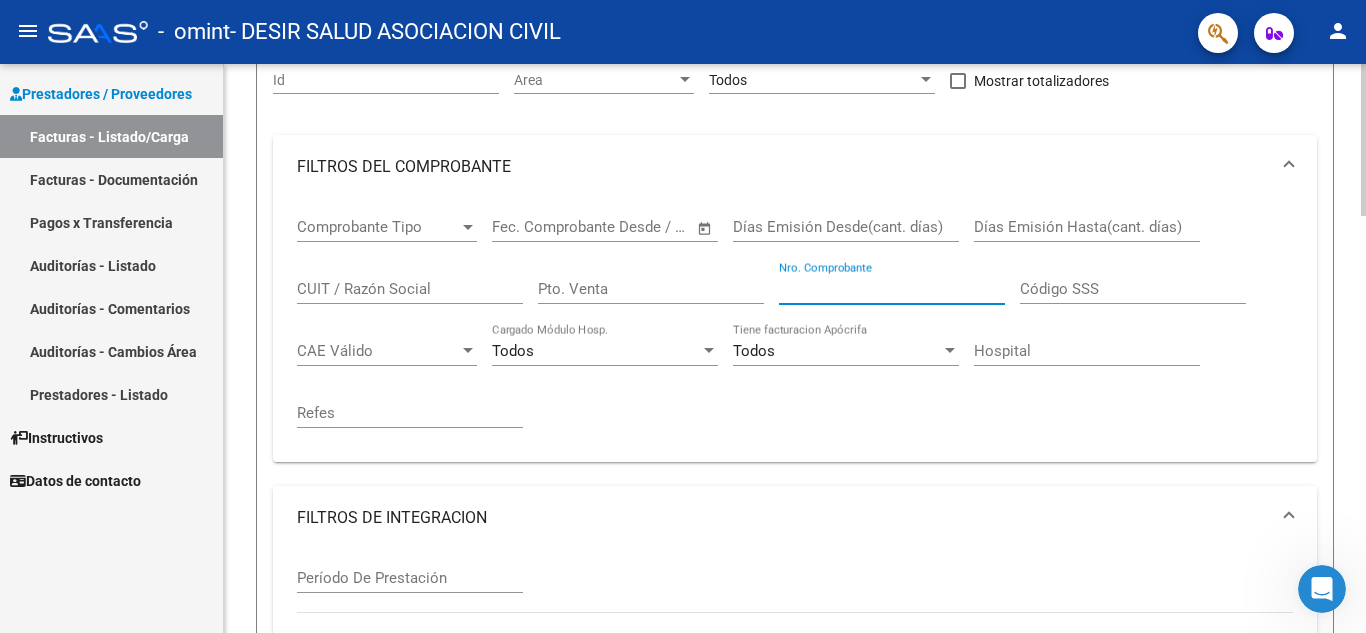 click on "Nro. Comprobante" at bounding box center (892, 289) 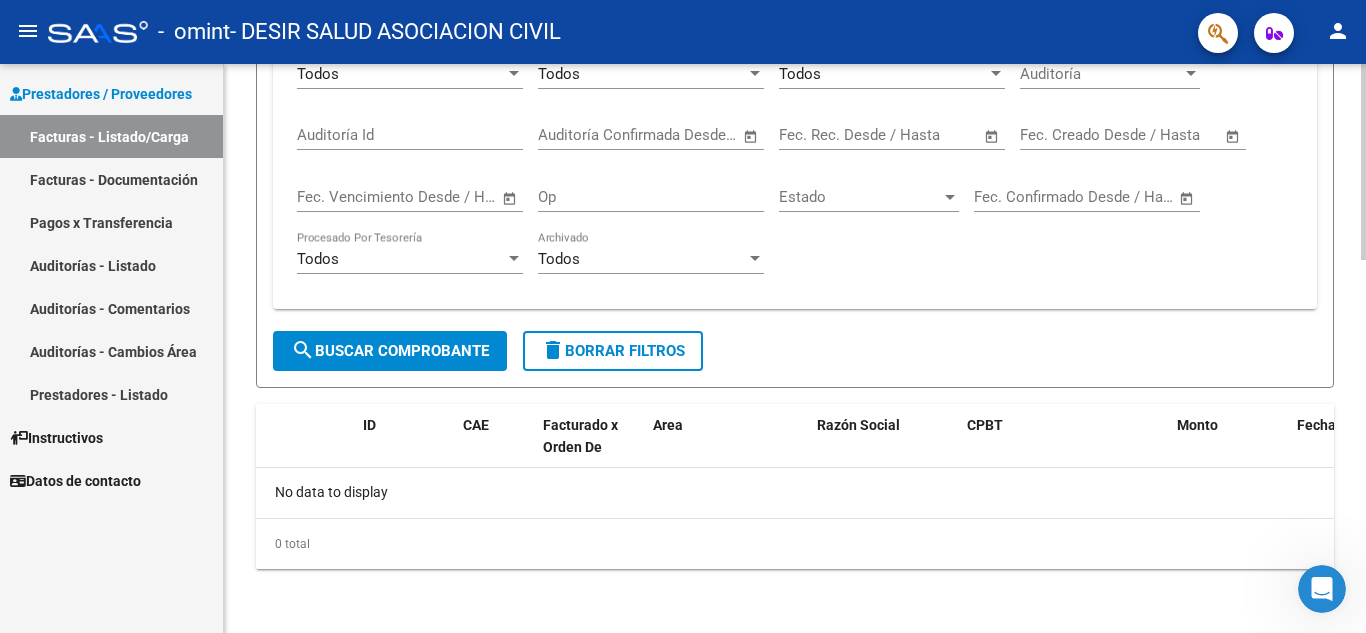 type on "13785" 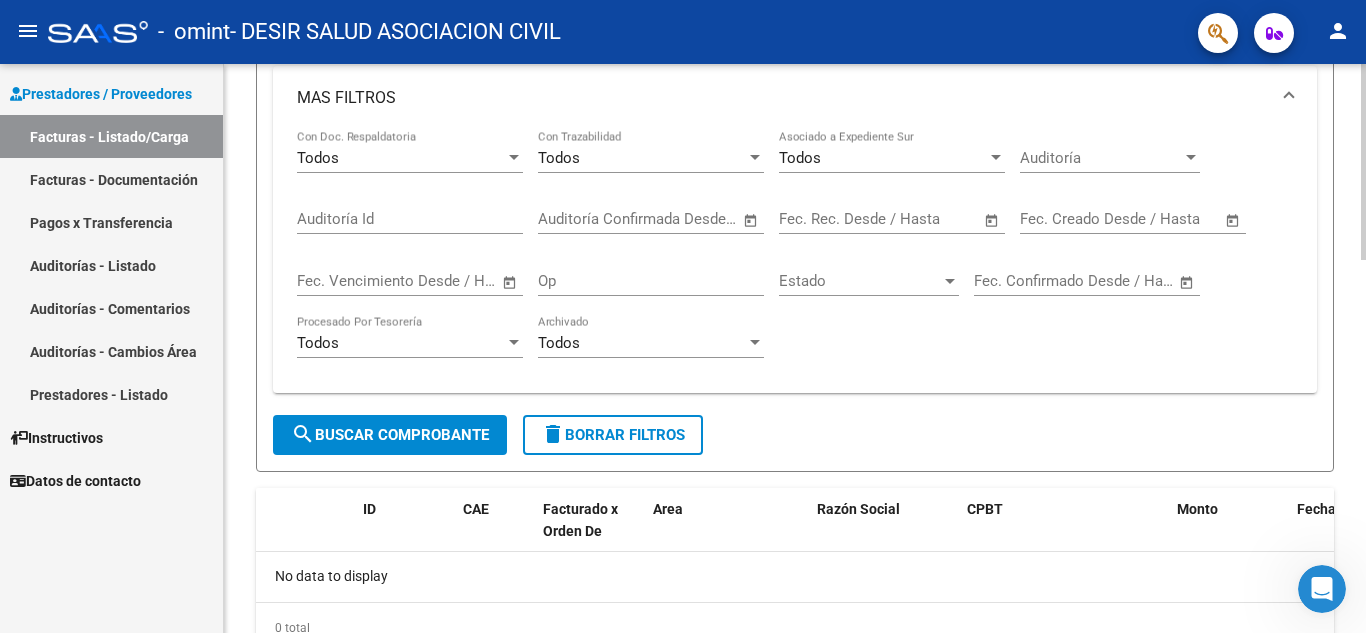 scroll, scrollTop: 1084, scrollLeft: 0, axis: vertical 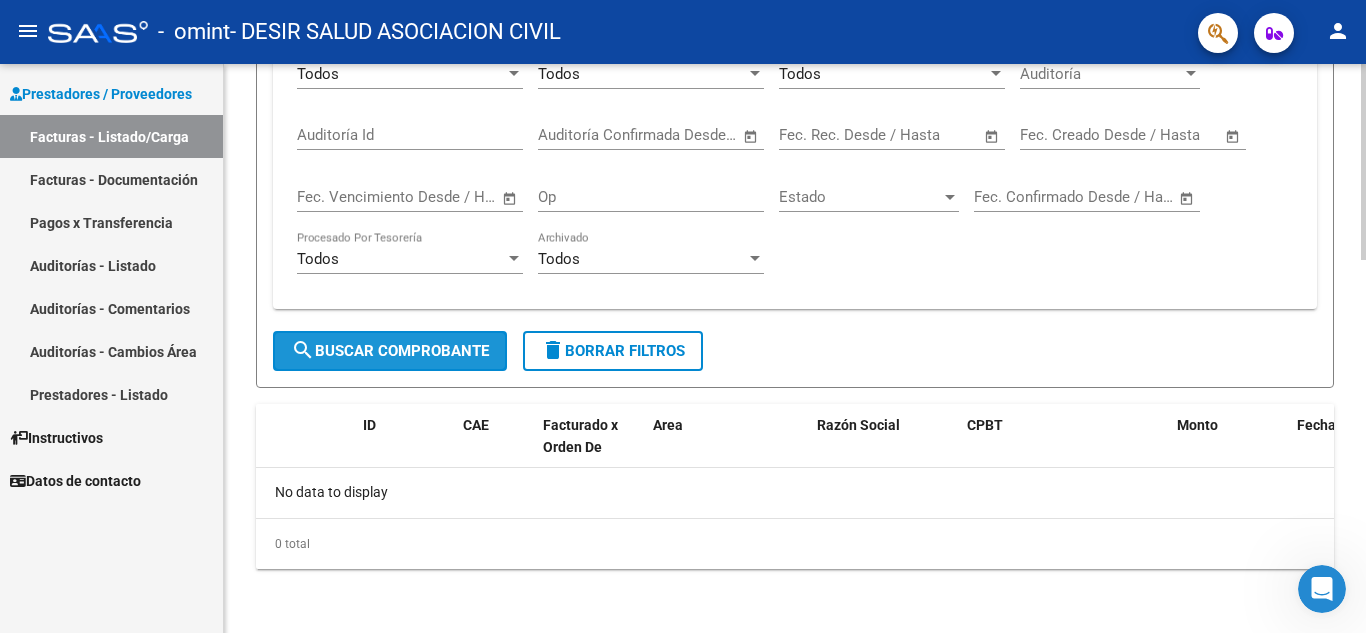 click on "search  Buscar Comprobante" 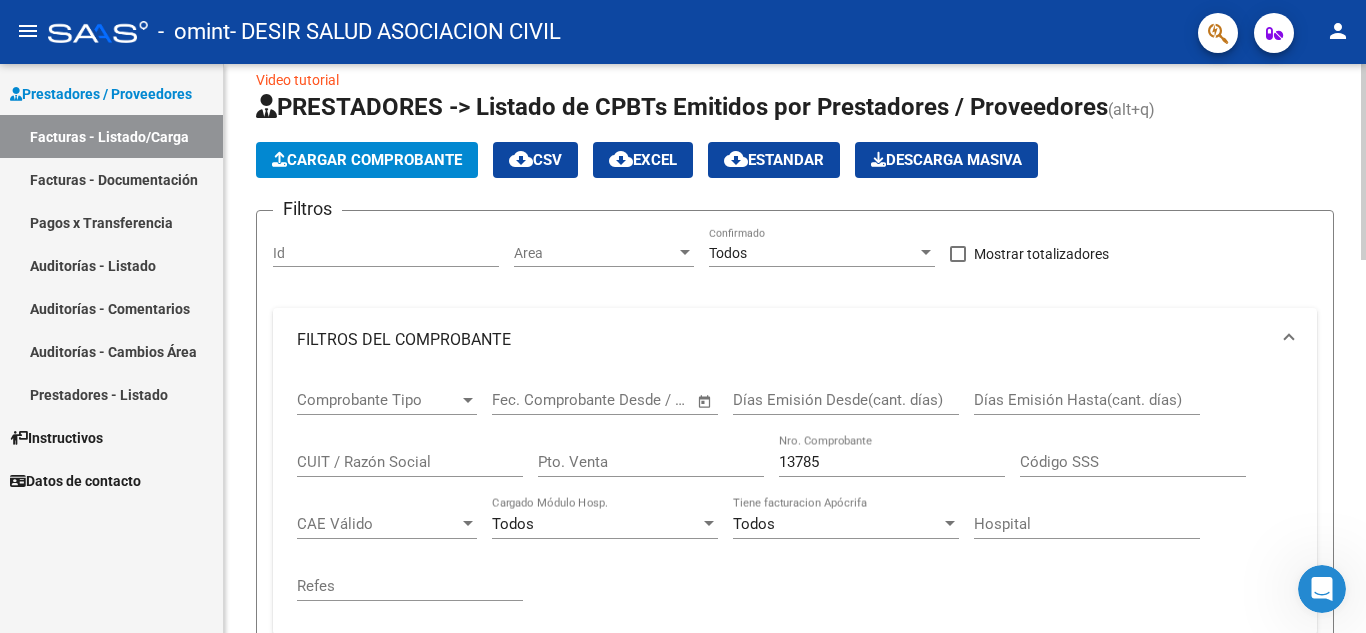 scroll, scrollTop: 0, scrollLeft: 0, axis: both 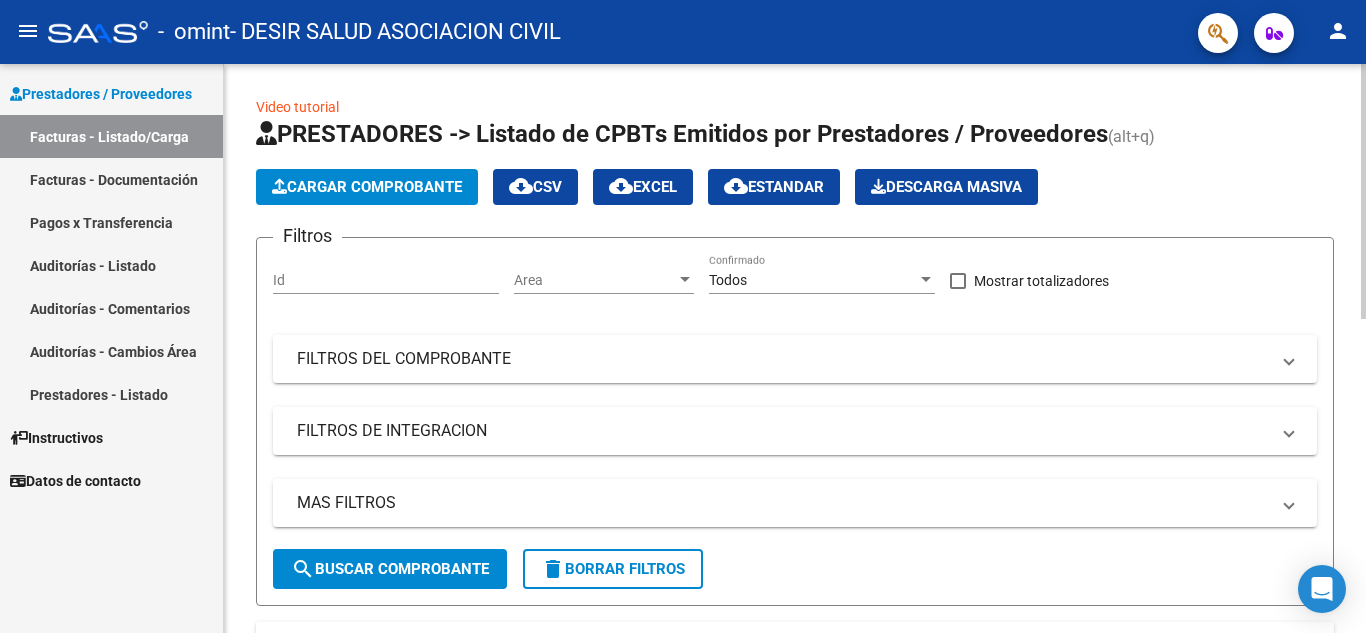 click on "Cargar Comprobante" 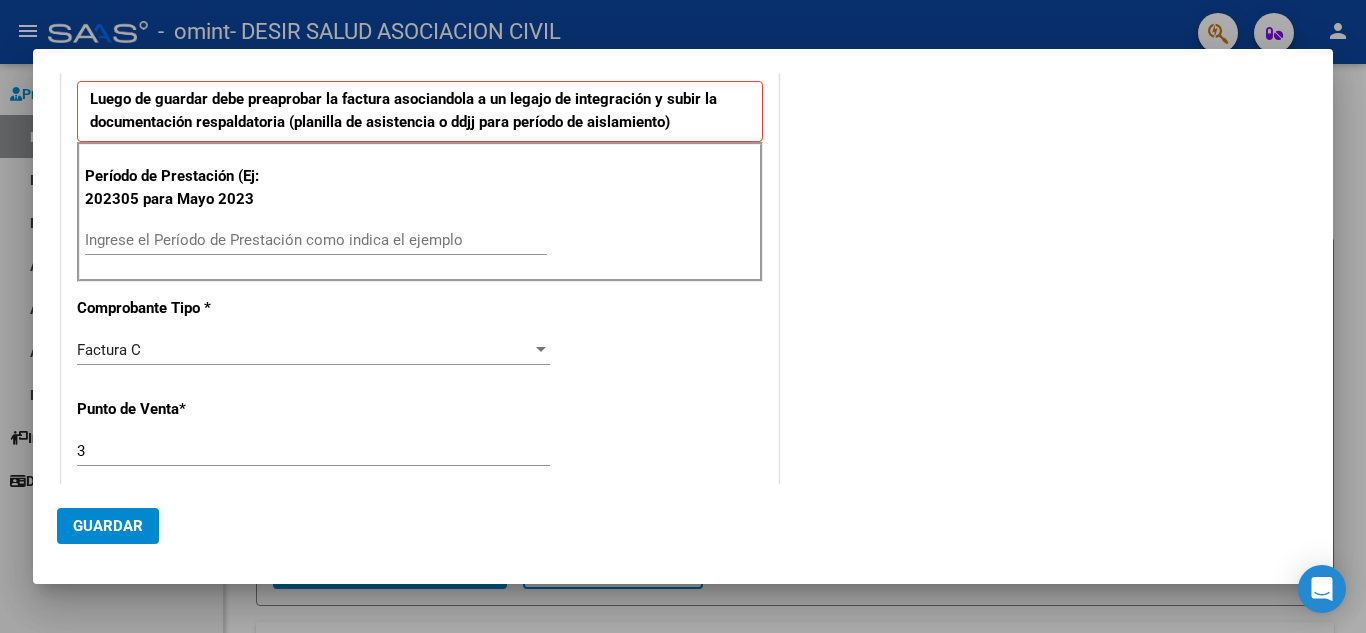 scroll, scrollTop: 500, scrollLeft: 0, axis: vertical 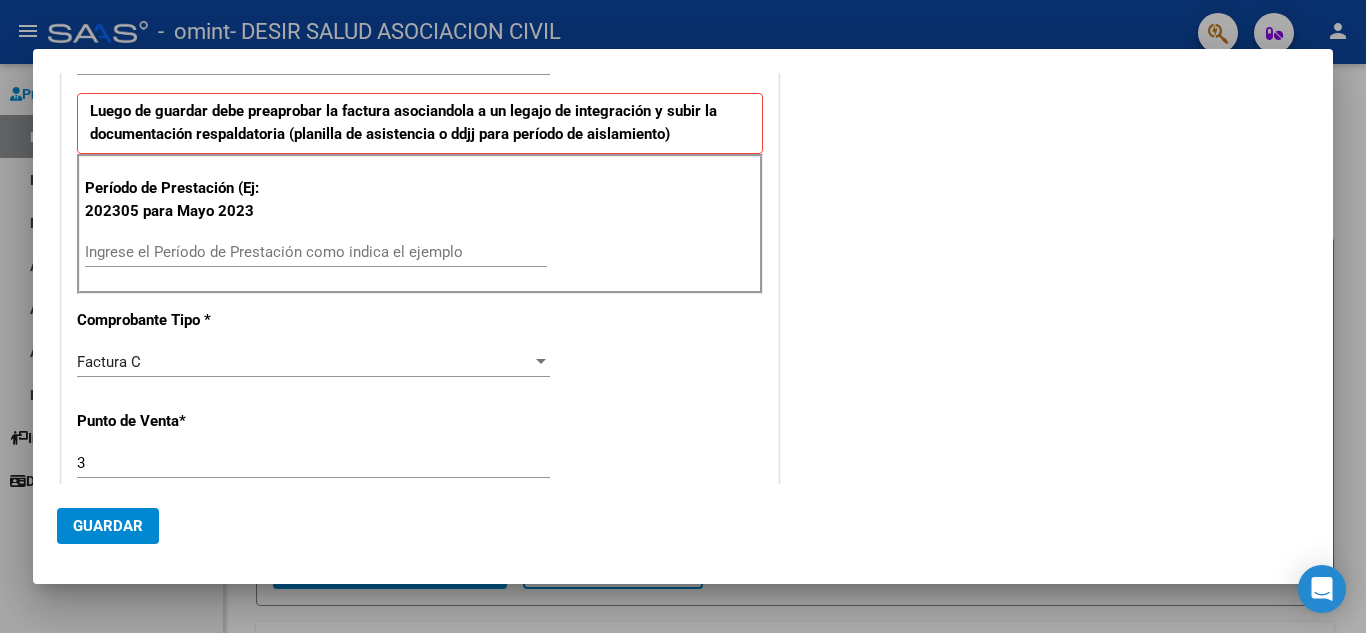 click on "Ingrese el Período de Prestación como indica el ejemplo" at bounding box center [316, 252] 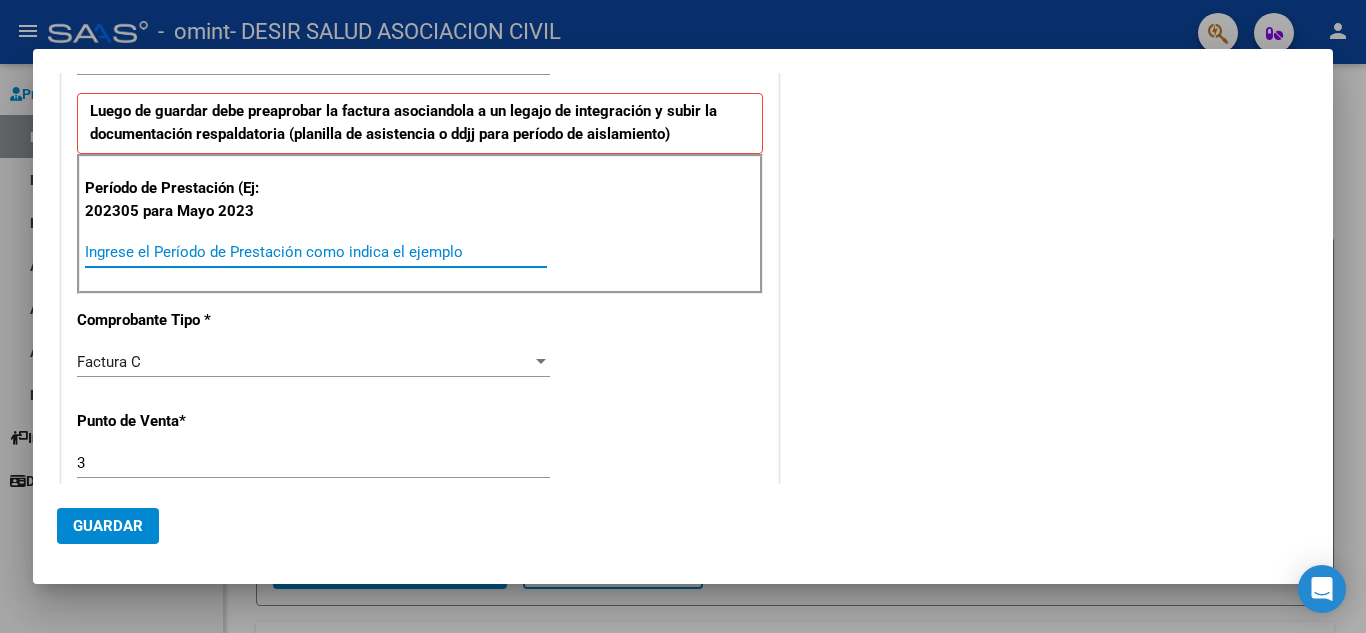 click on "Ingrese el Período de Prestación como indica el ejemplo" at bounding box center (316, 252) 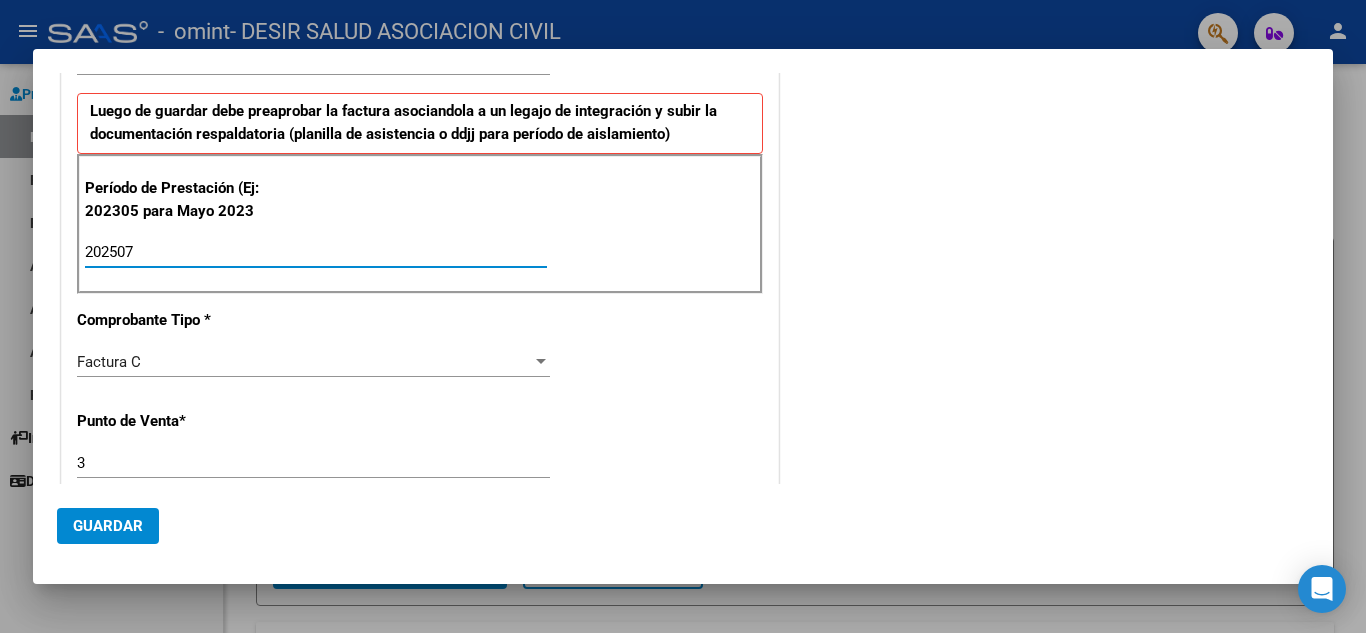type on "202507" 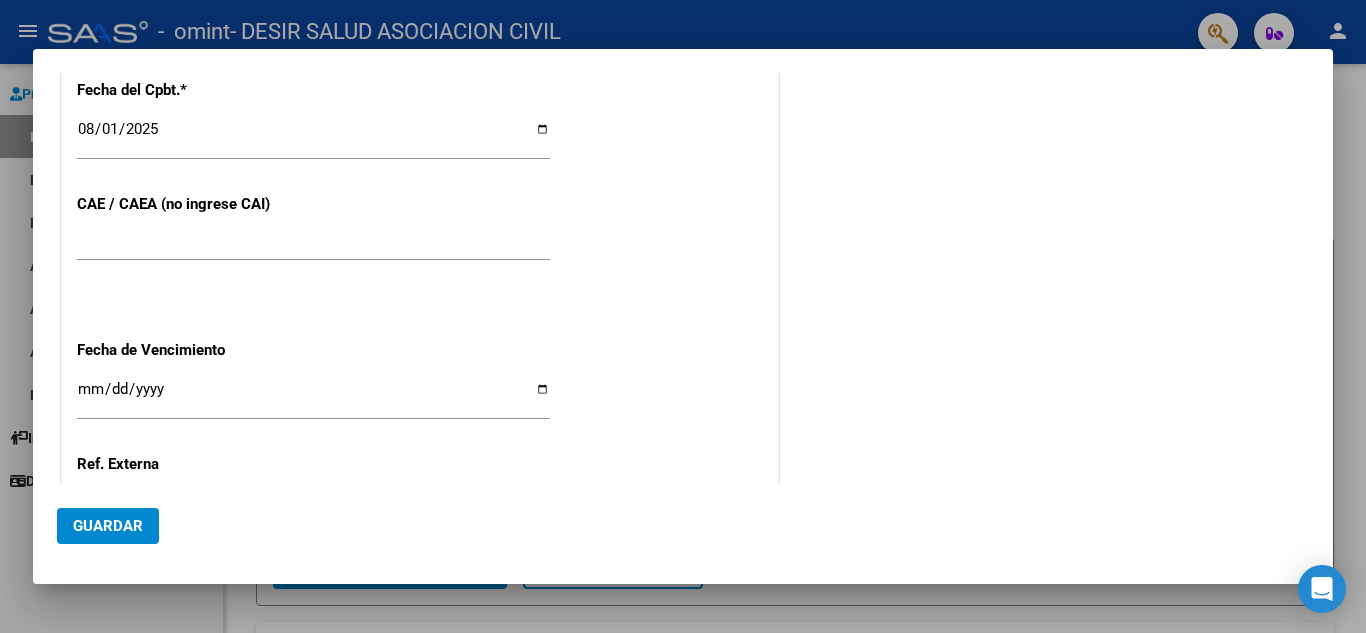 scroll, scrollTop: 1300, scrollLeft: 0, axis: vertical 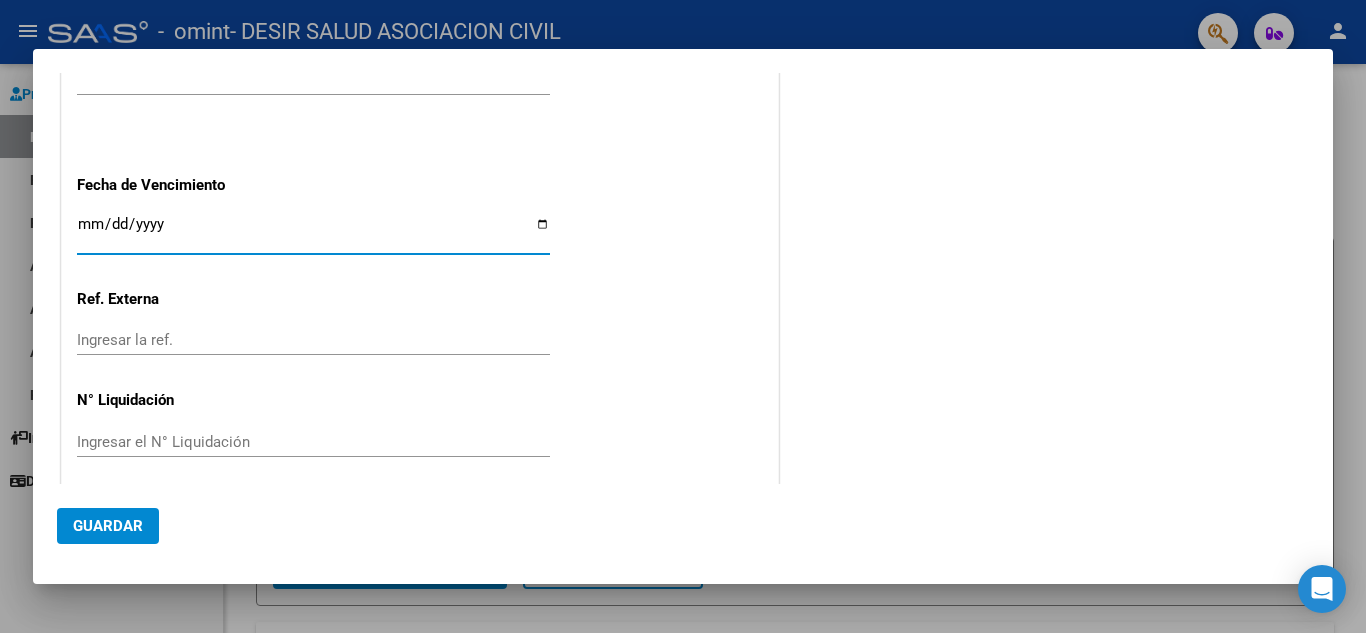 click on "Ingresar la fecha" at bounding box center [313, 232] 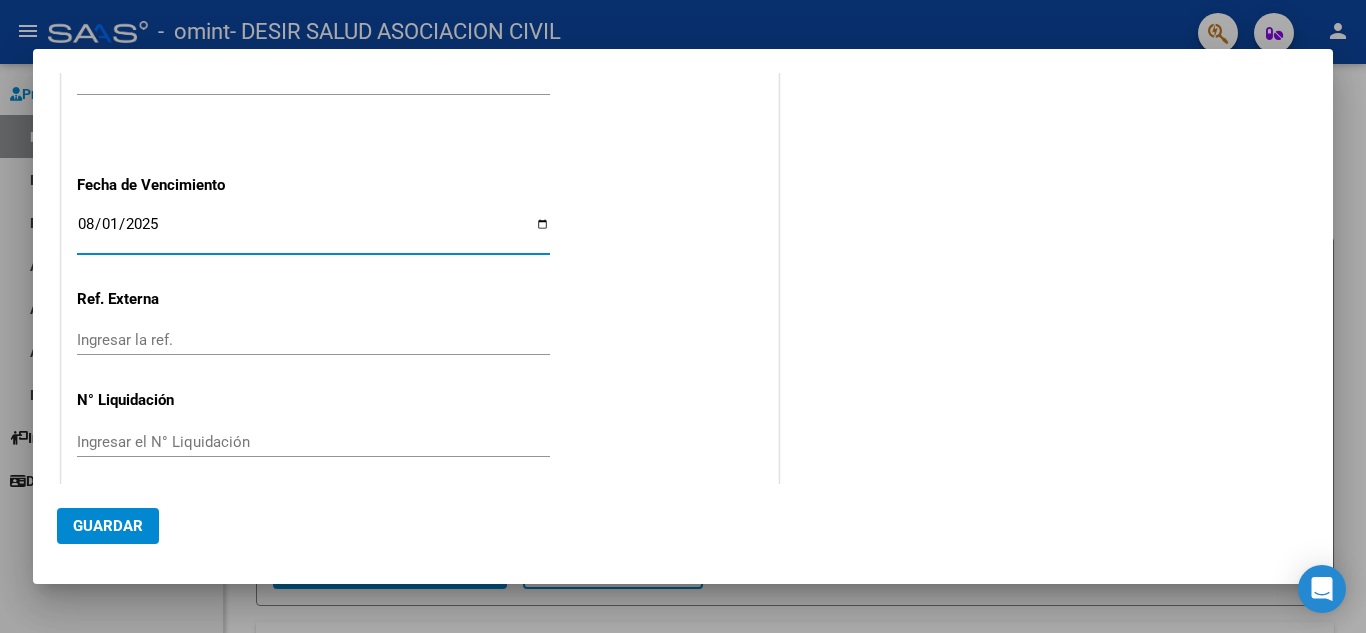 type on "2025-08-01" 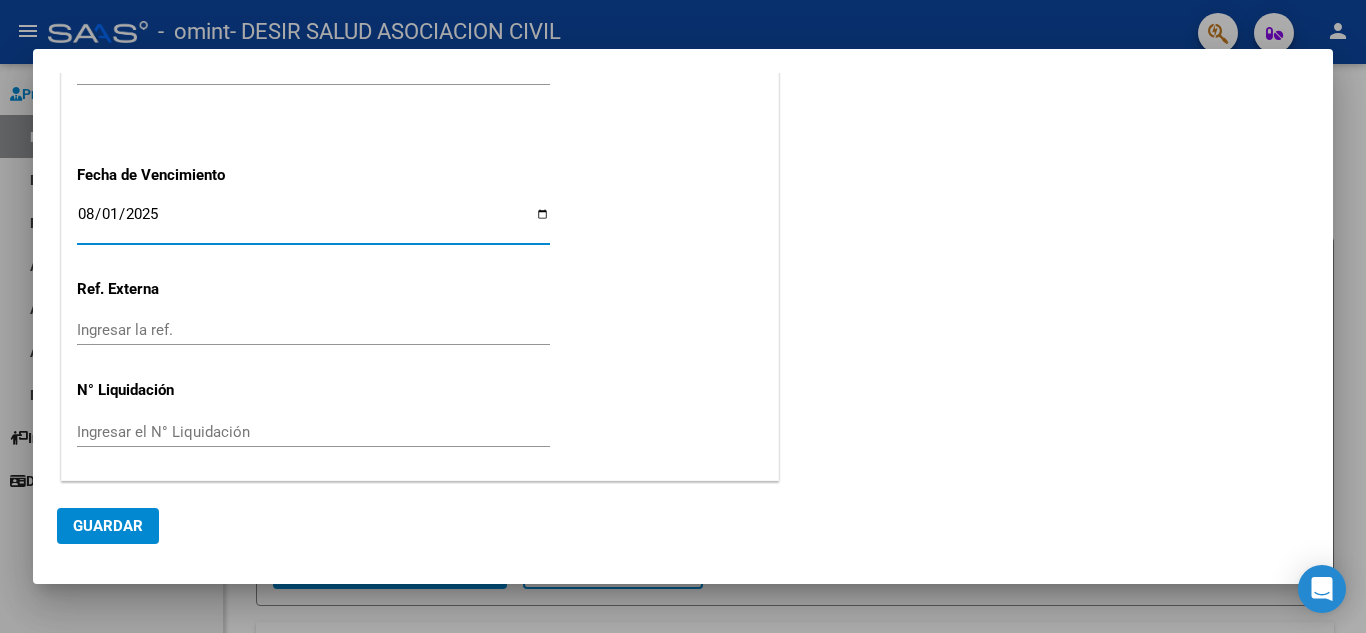 scroll, scrollTop: 1311, scrollLeft: 0, axis: vertical 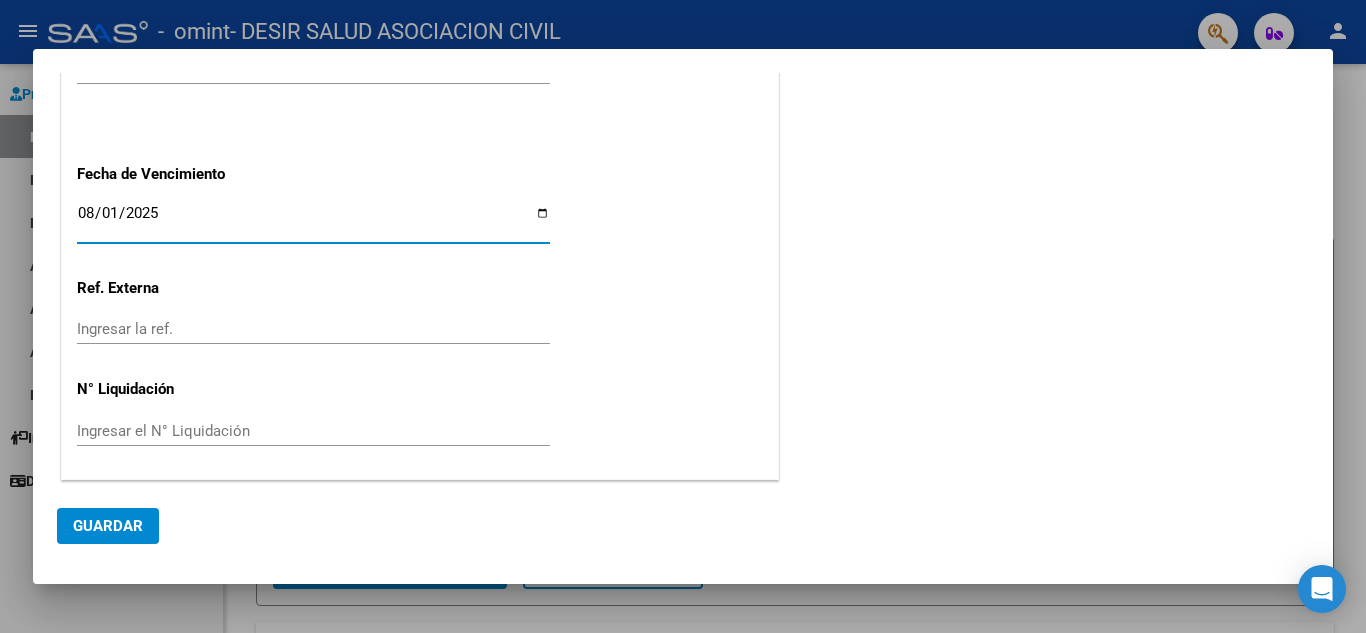 click on "Guardar" 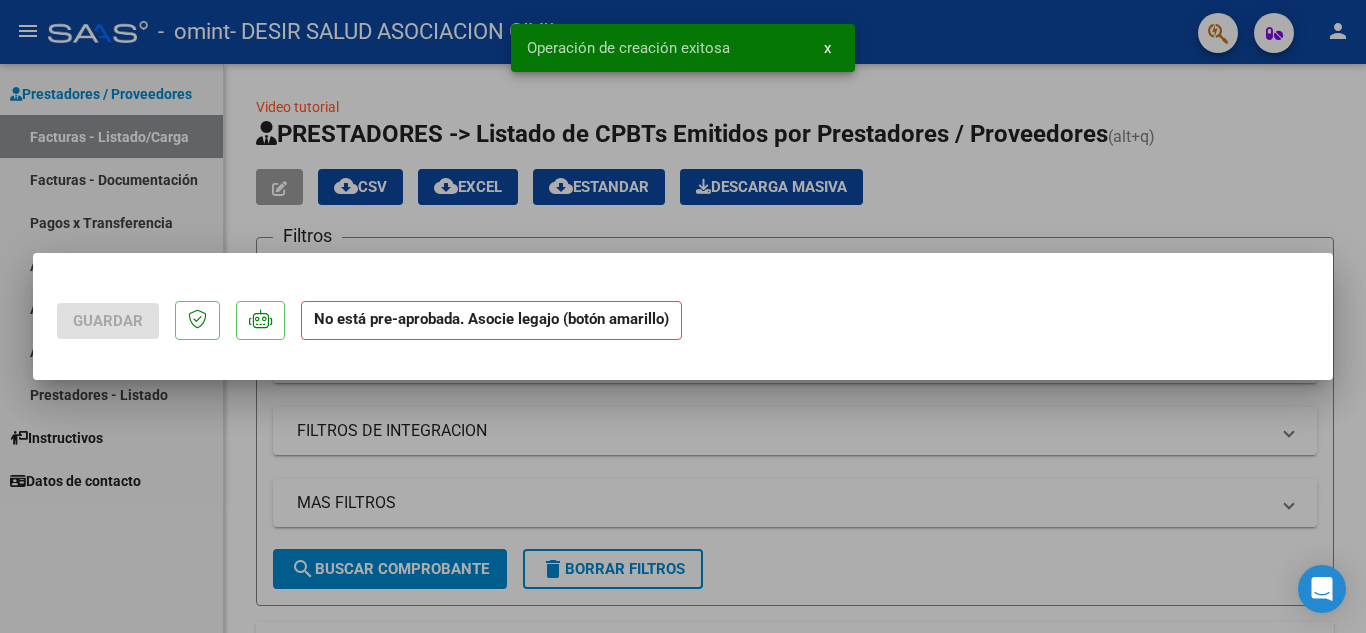 scroll, scrollTop: 0, scrollLeft: 0, axis: both 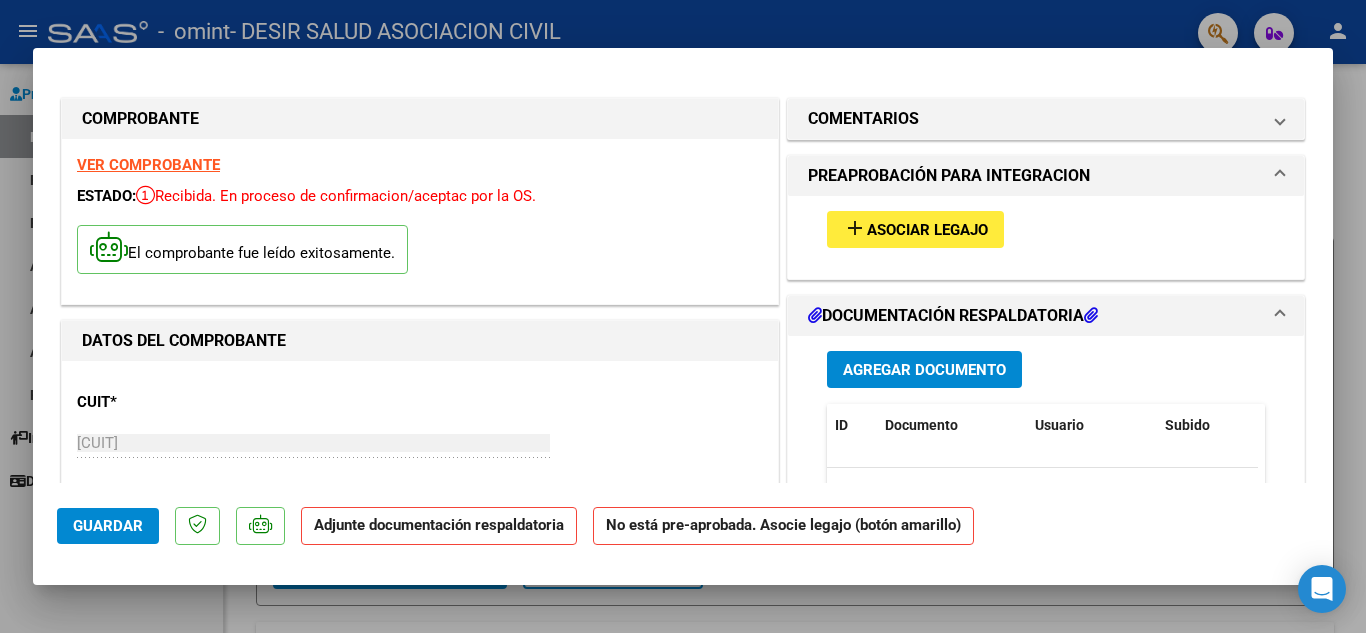 click on "add Asociar Legajo" at bounding box center [915, 229] 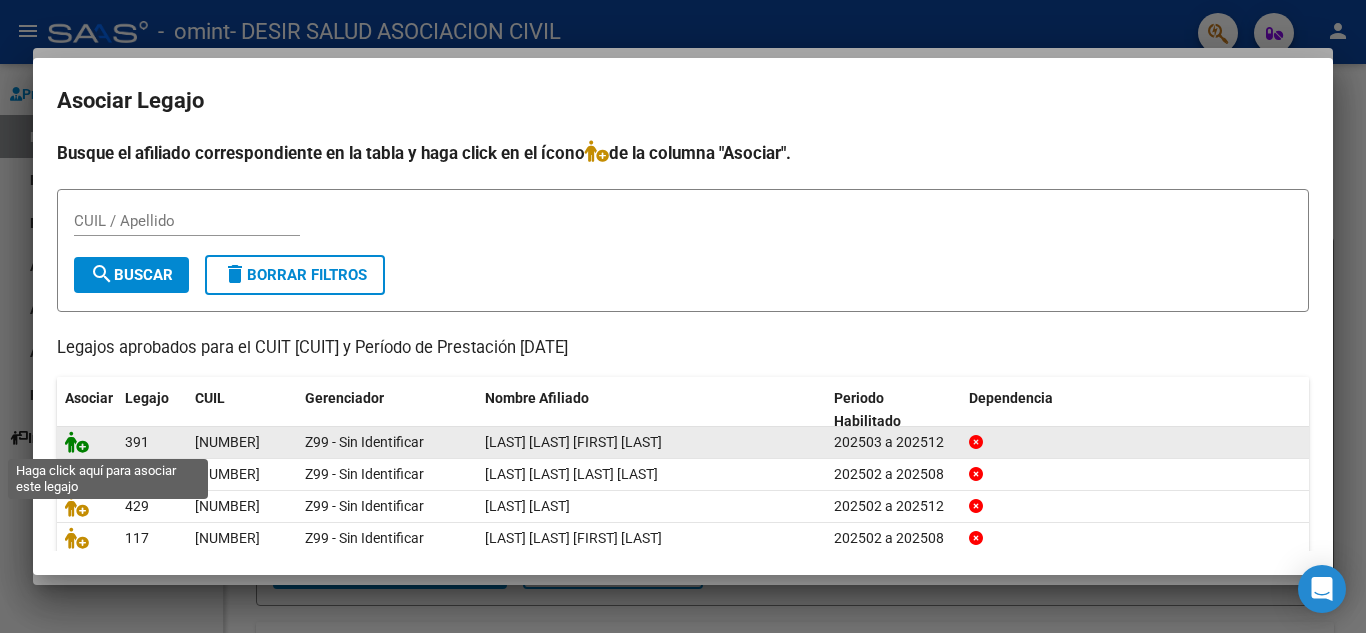 click 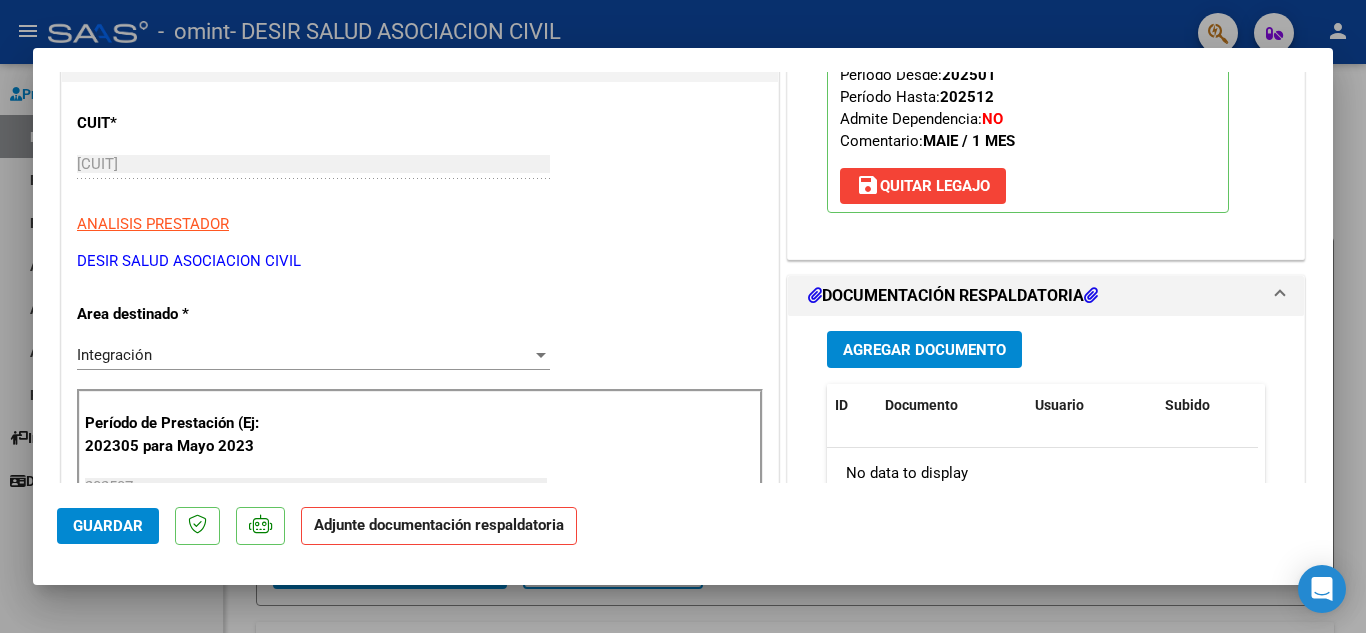 scroll, scrollTop: 300, scrollLeft: 0, axis: vertical 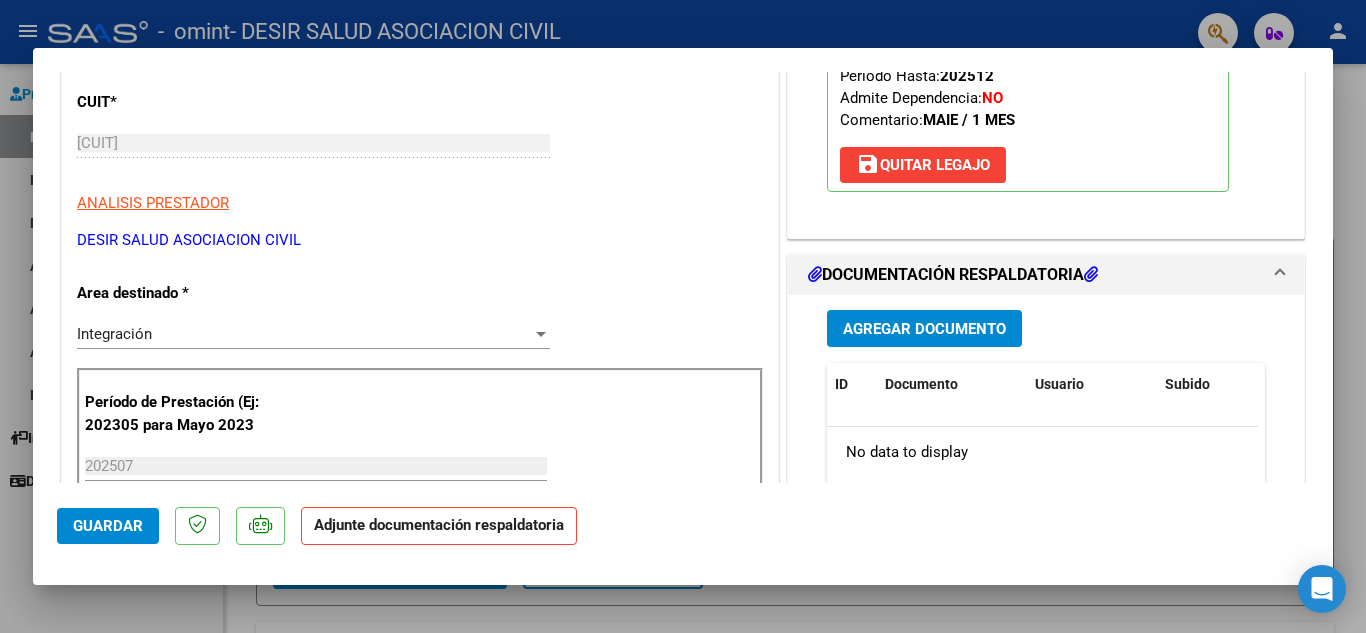 click on "Agregar Documento" at bounding box center [924, 329] 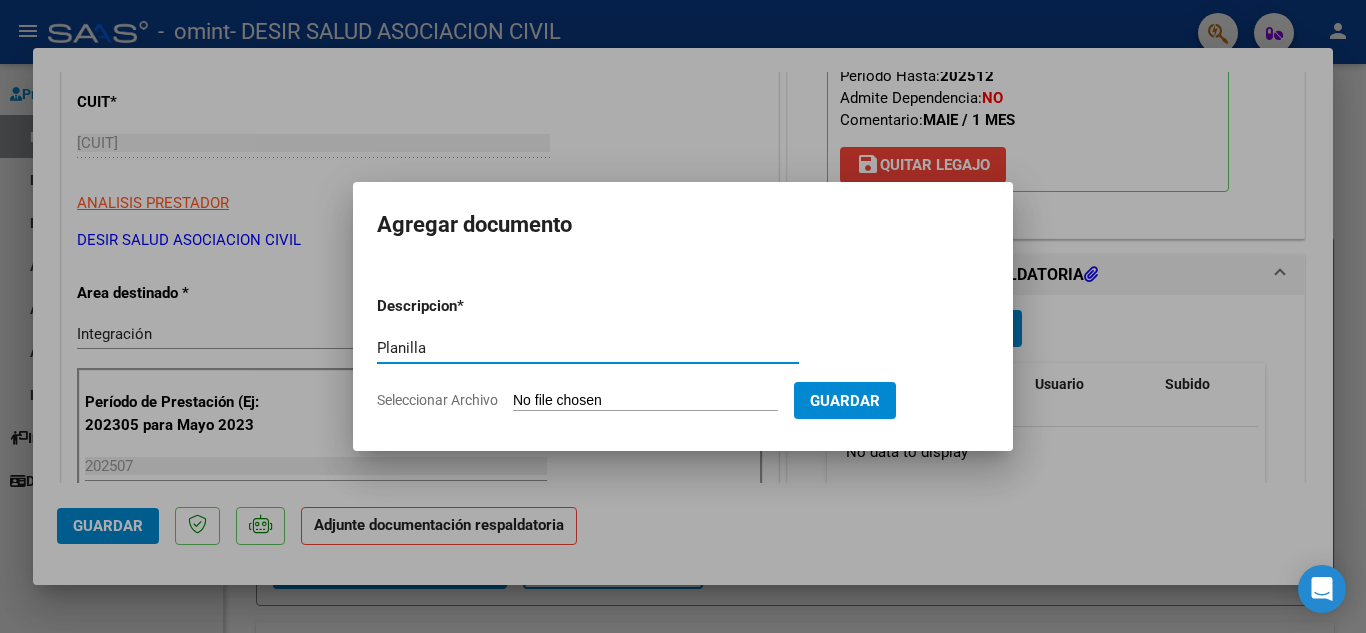 type on "Planilla" 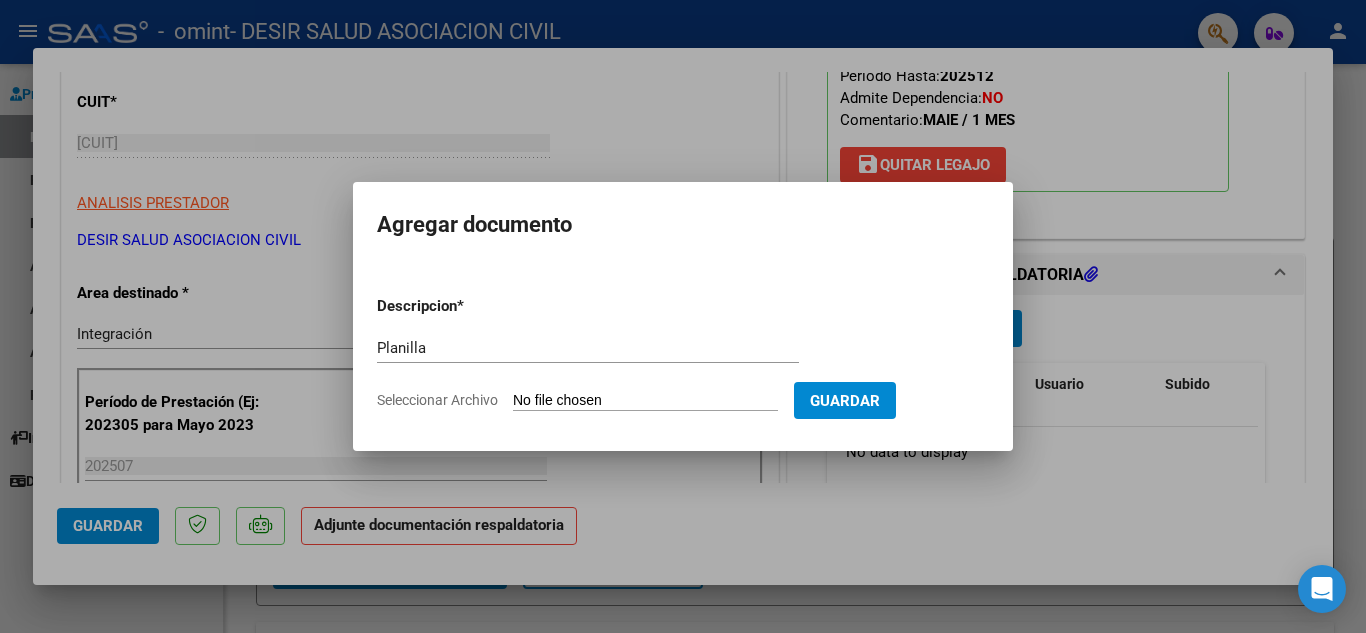 click on "Seleccionar Archivo" at bounding box center (645, 401) 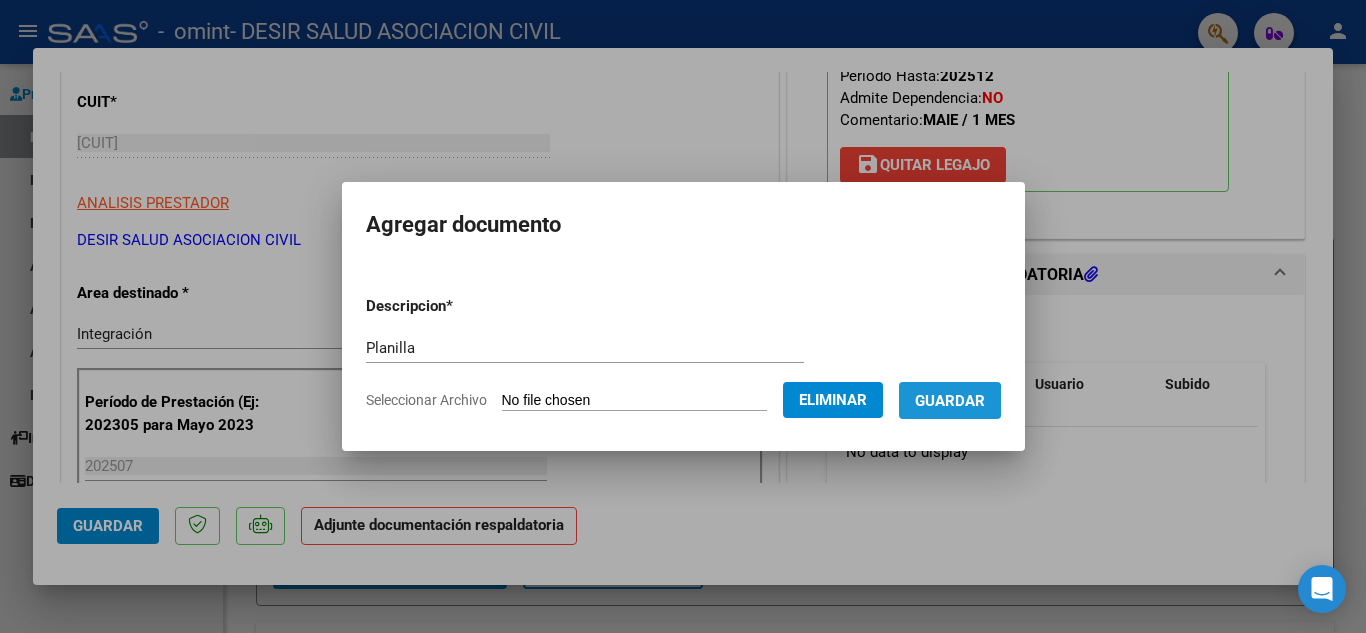 click on "Guardar" at bounding box center [950, 401] 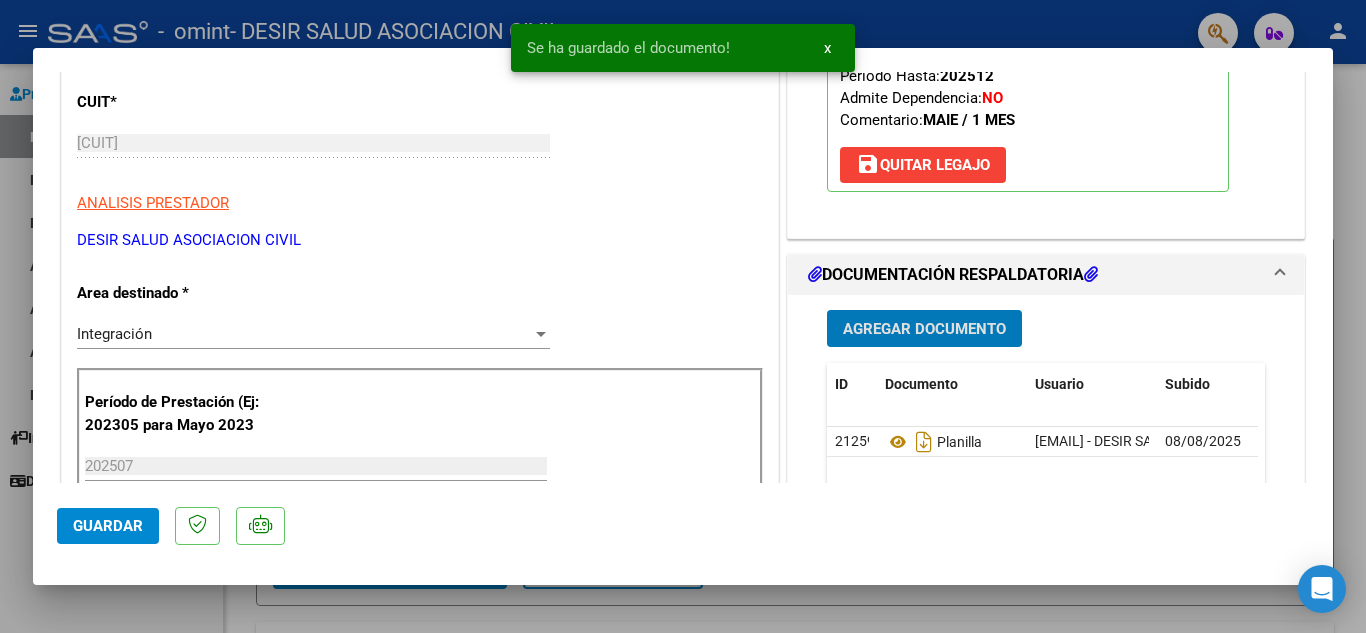 click on "Guardar" 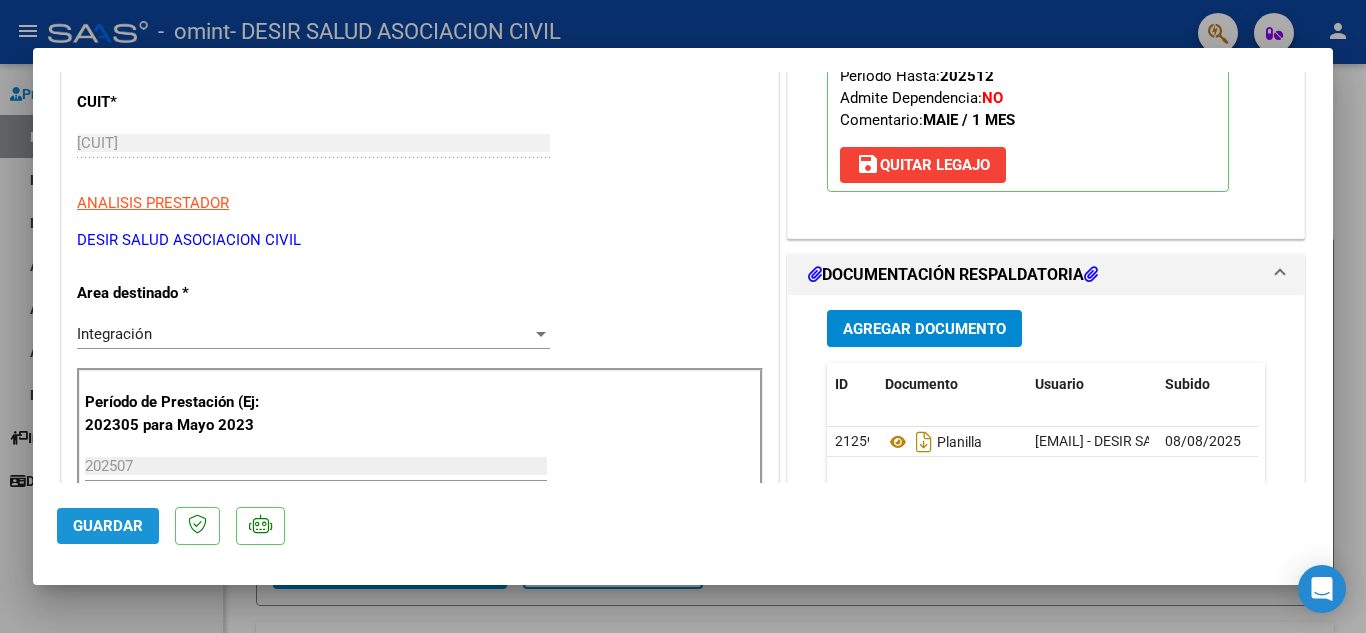 click on "Guardar" 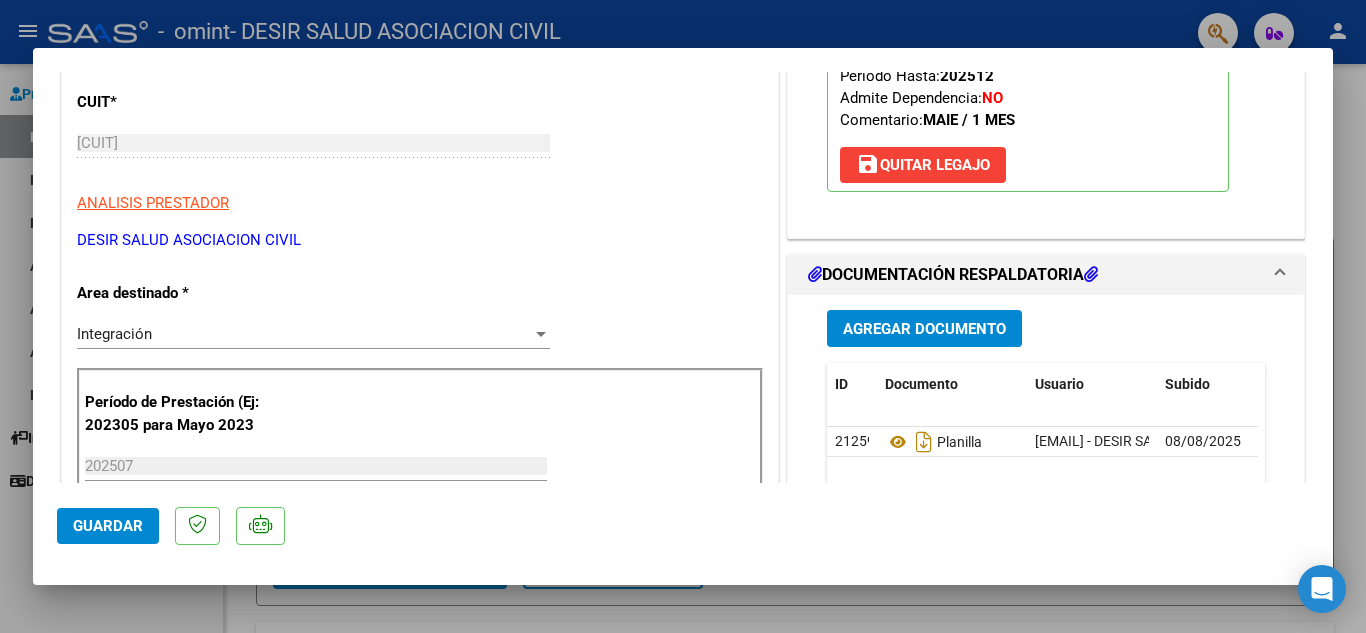 scroll, scrollTop: 0, scrollLeft: 0, axis: both 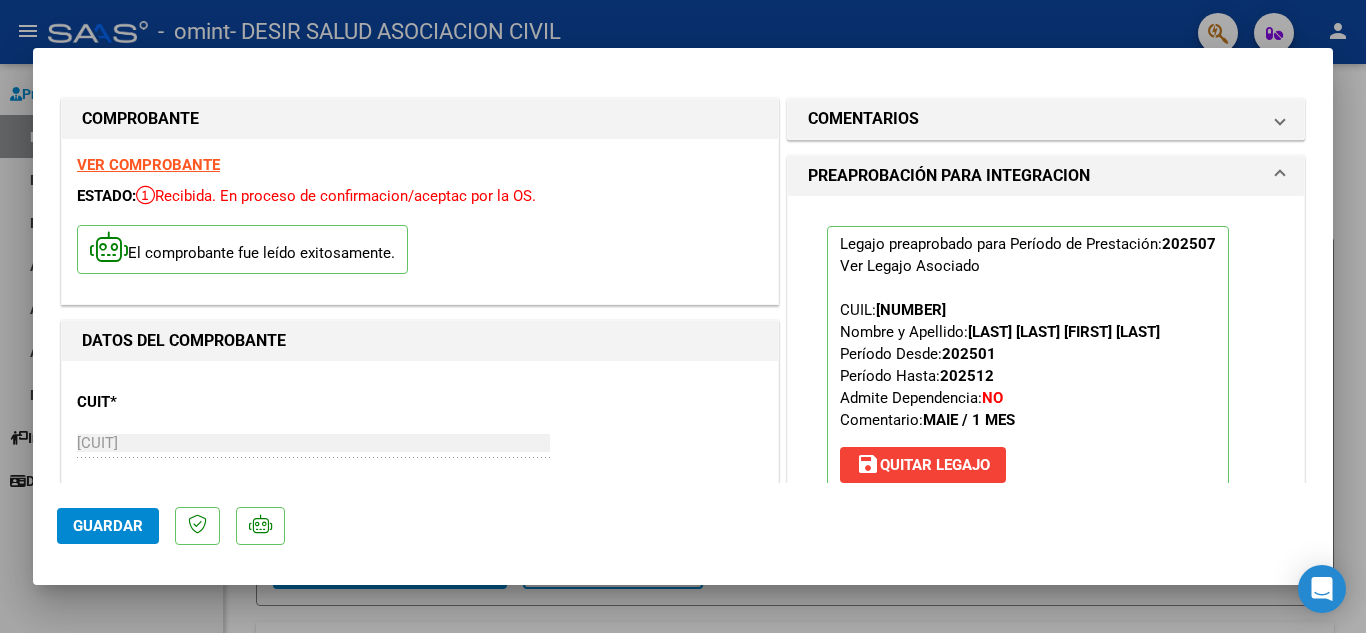 click on "Guardar" 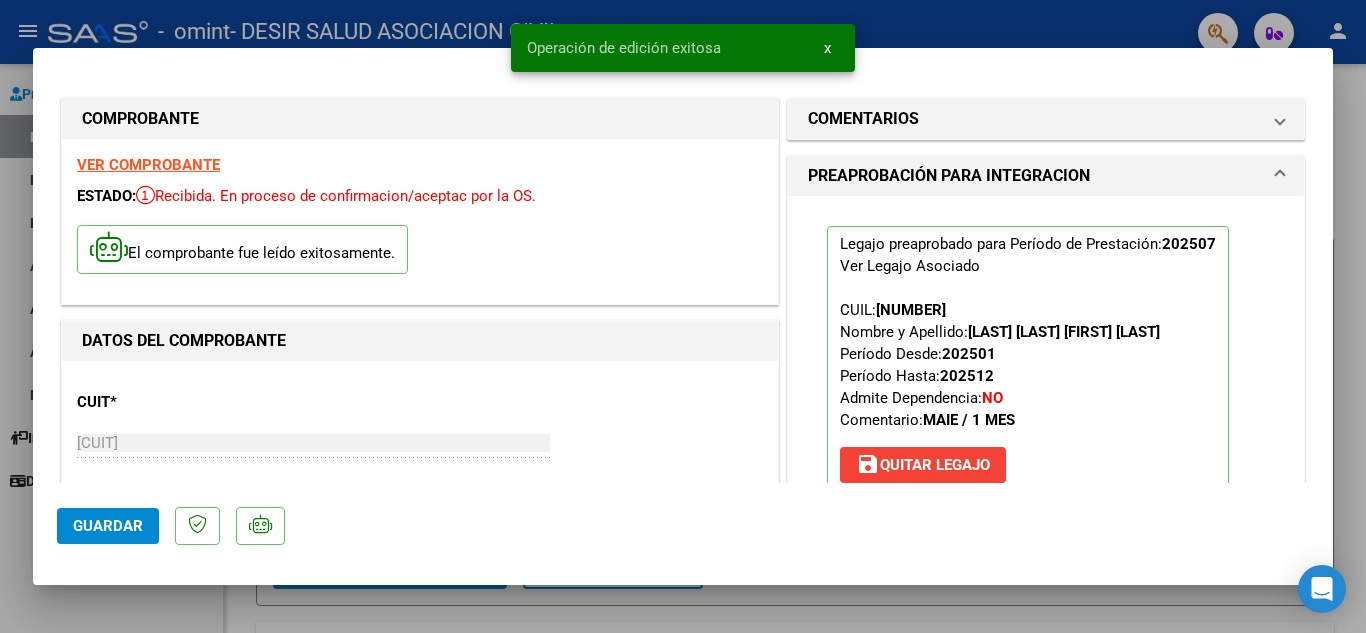 type 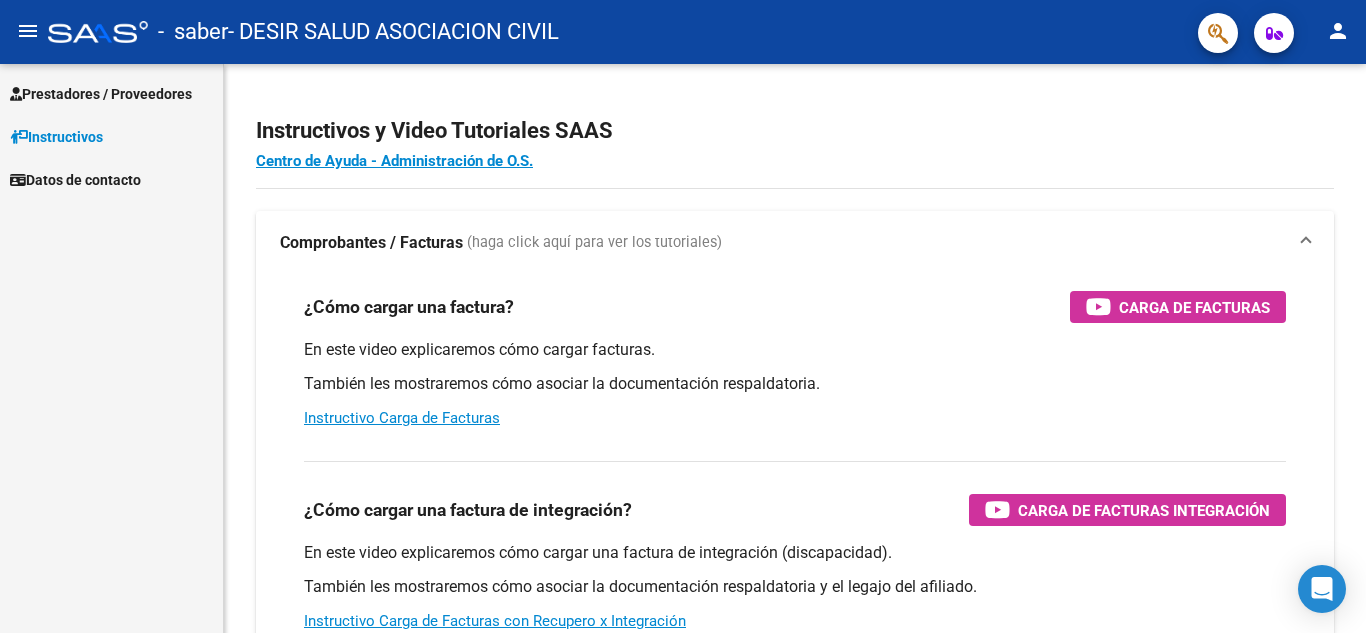 scroll, scrollTop: 0, scrollLeft: 0, axis: both 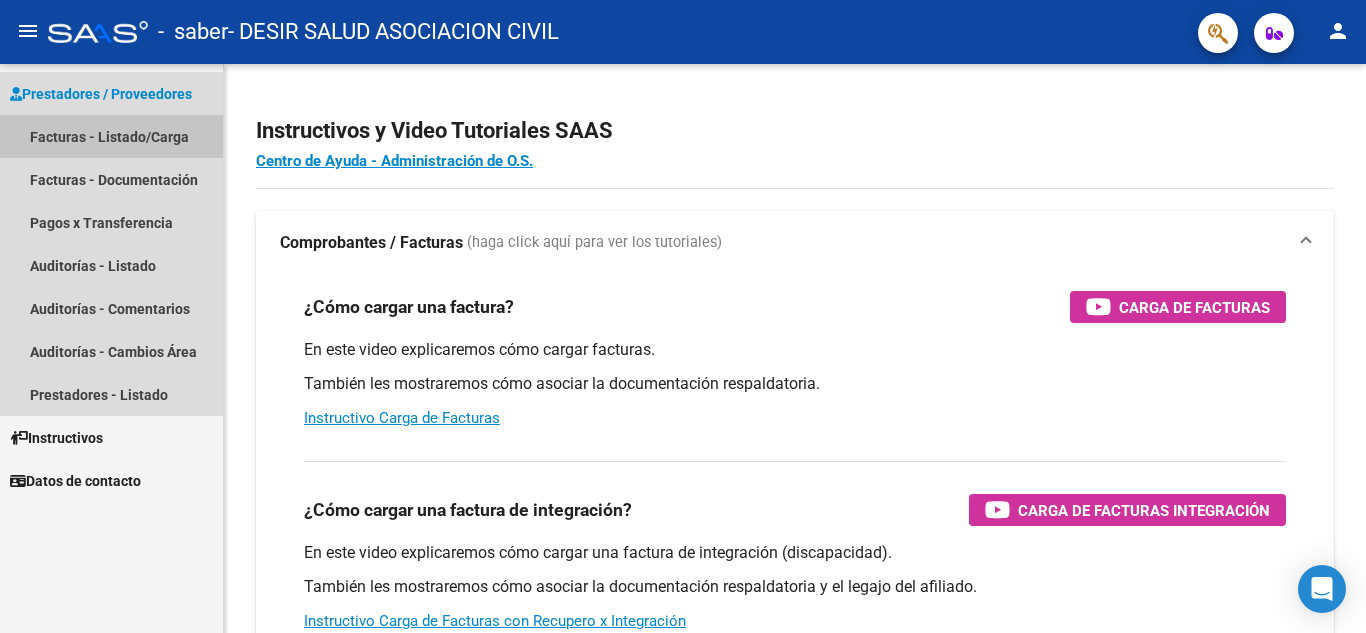 click on "Facturas - Listado/Carga" at bounding box center [111, 136] 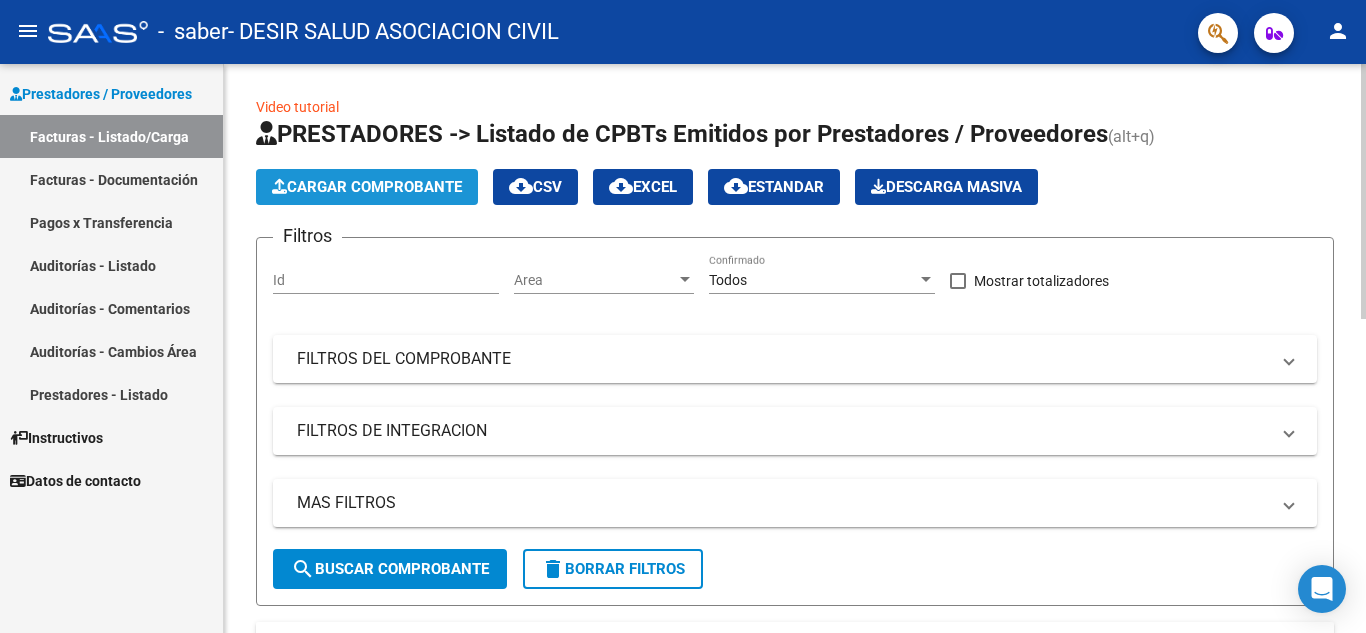 click on "Cargar Comprobante" 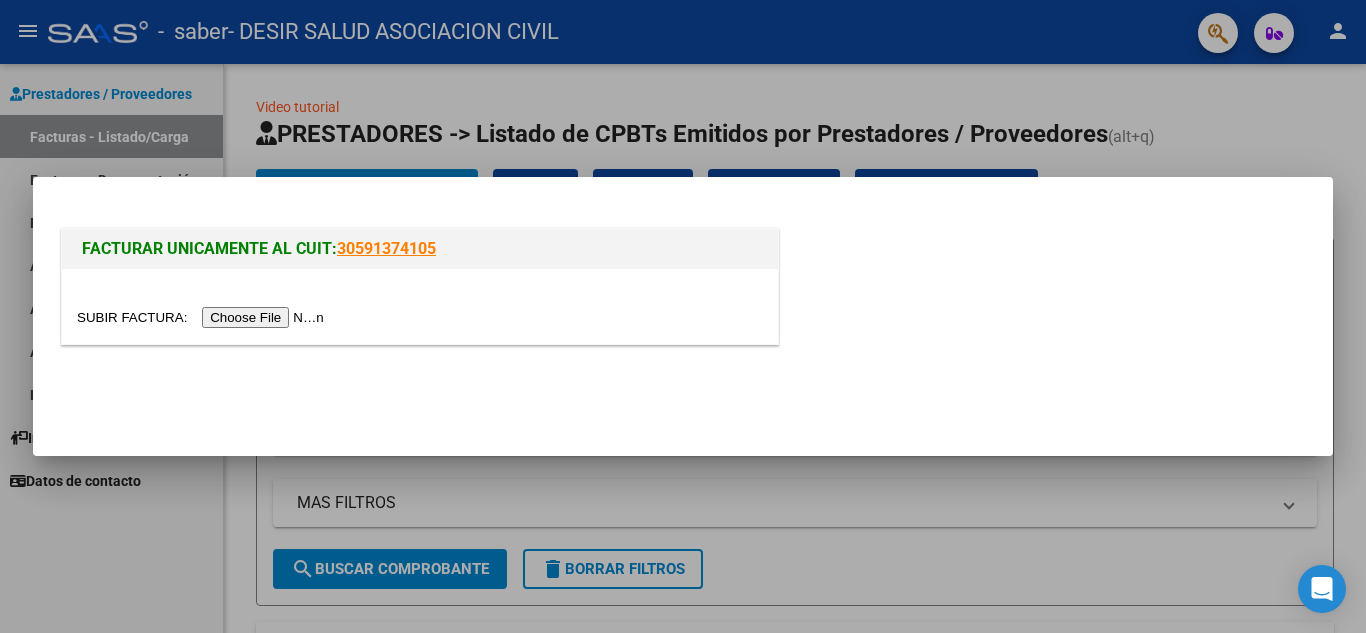 click at bounding box center (203, 317) 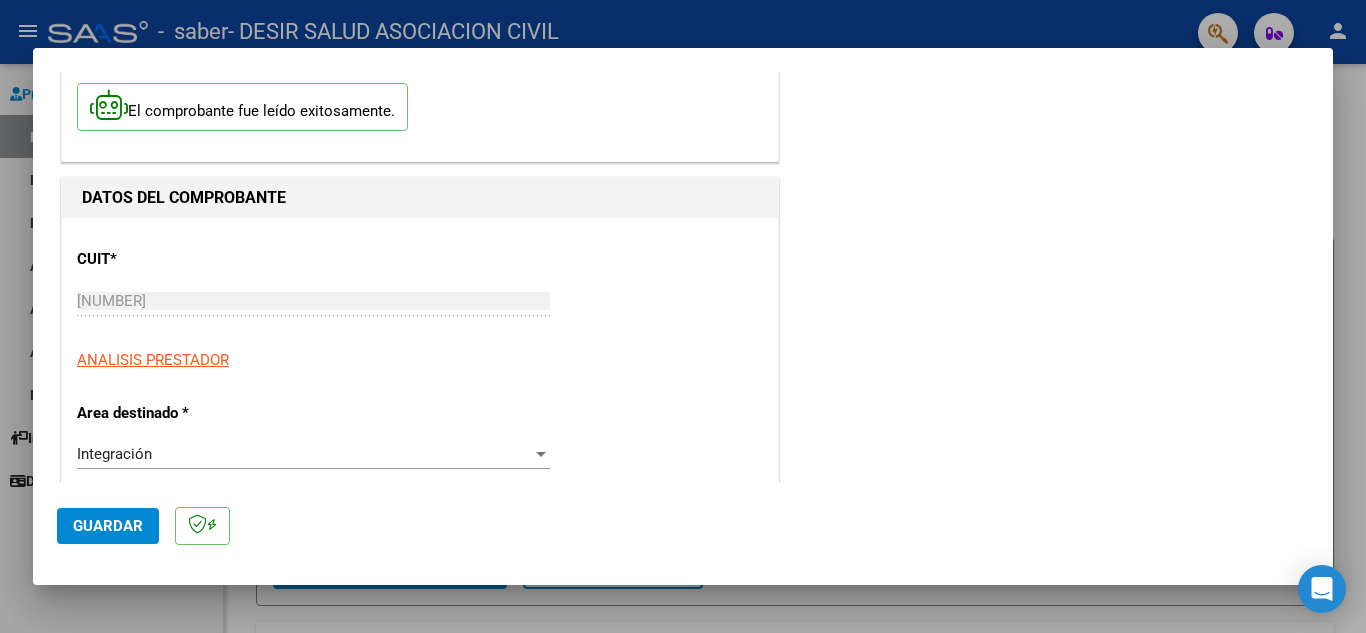 scroll, scrollTop: 400, scrollLeft: 0, axis: vertical 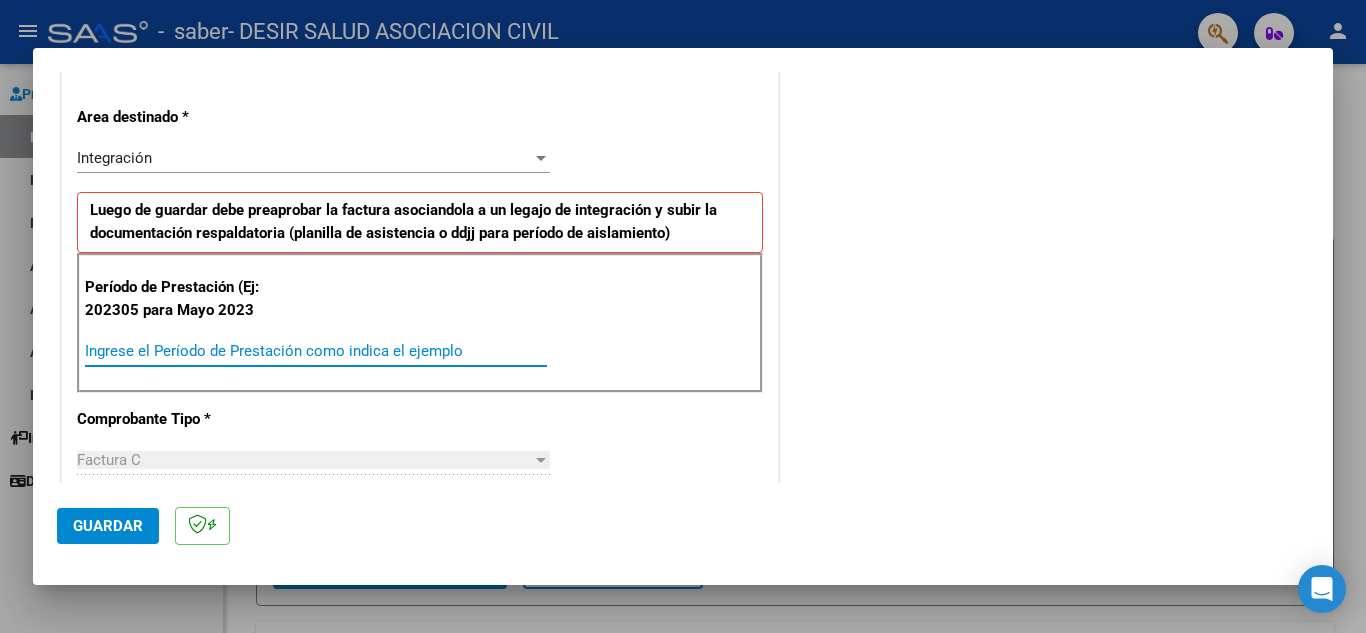 click on "Ingrese el Período de Prestación como indica el ejemplo" at bounding box center (316, 351) 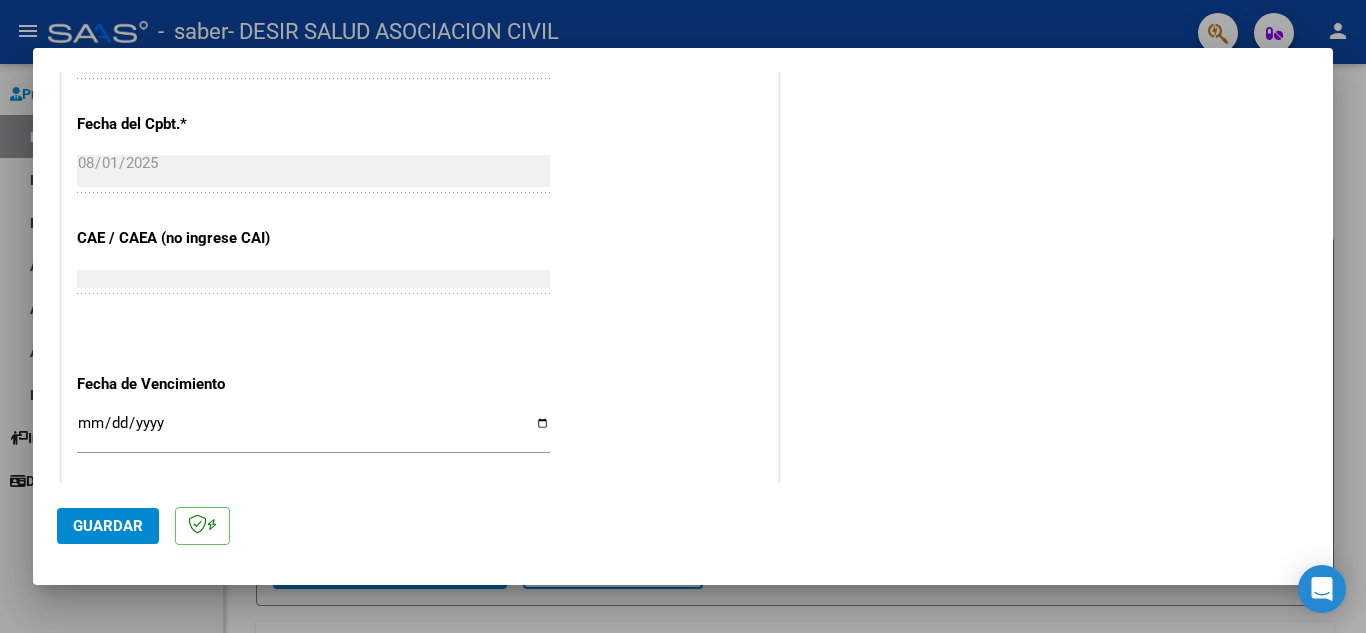 scroll, scrollTop: 1300, scrollLeft: 0, axis: vertical 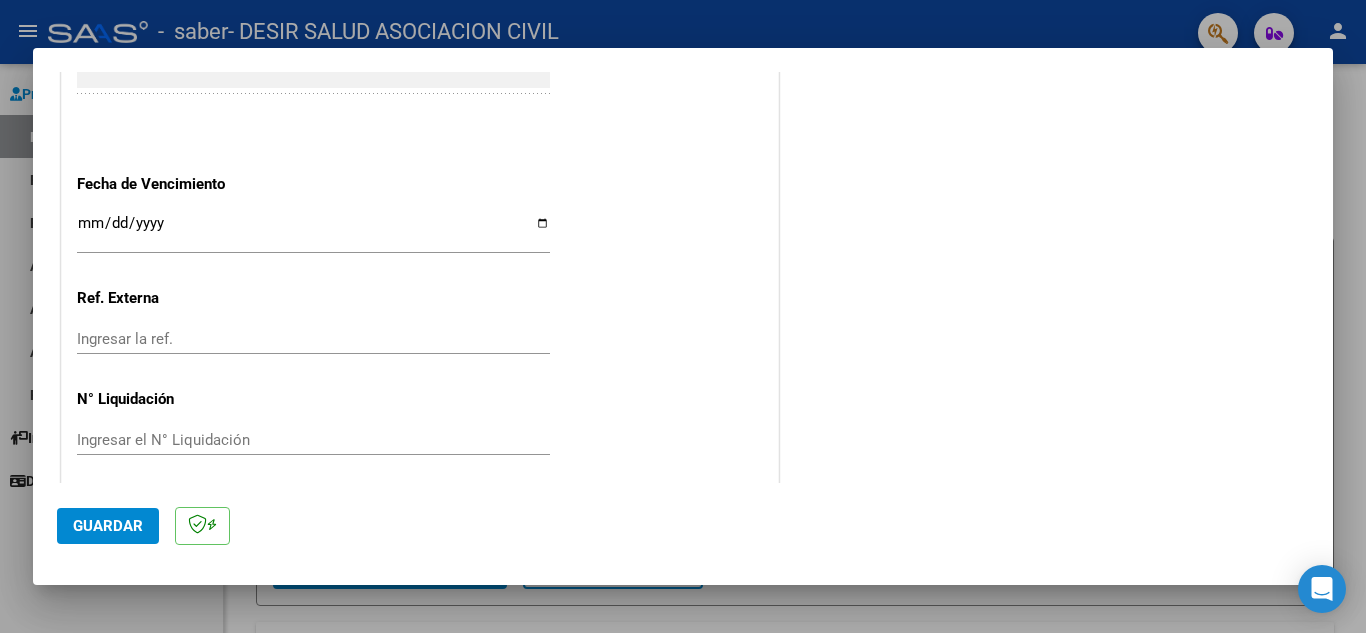 type on "202507" 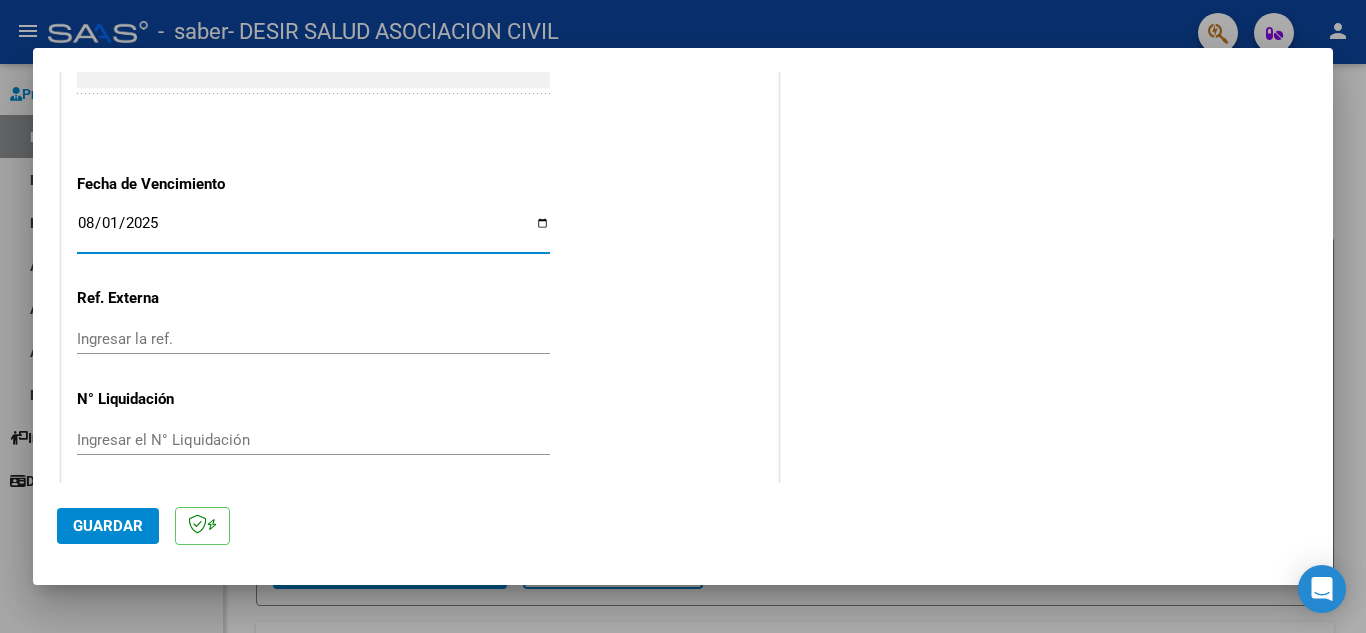 type on "2025-08-01" 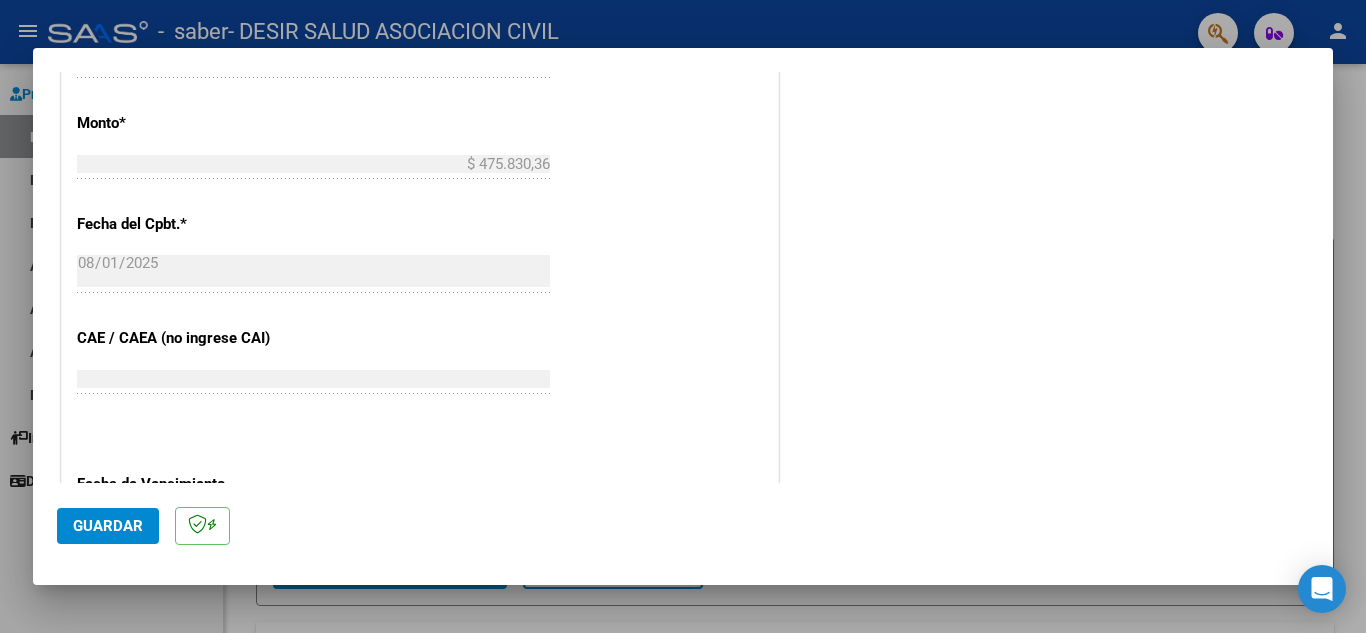 scroll, scrollTop: 1311, scrollLeft: 0, axis: vertical 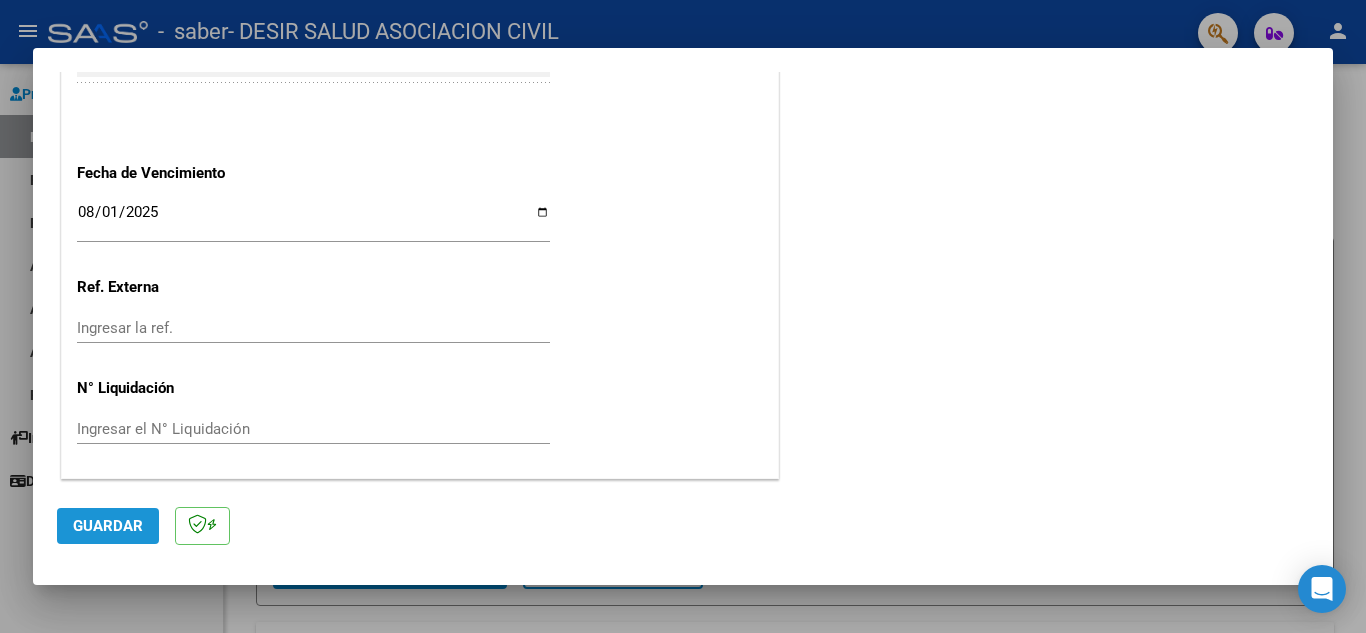 click on "Guardar" 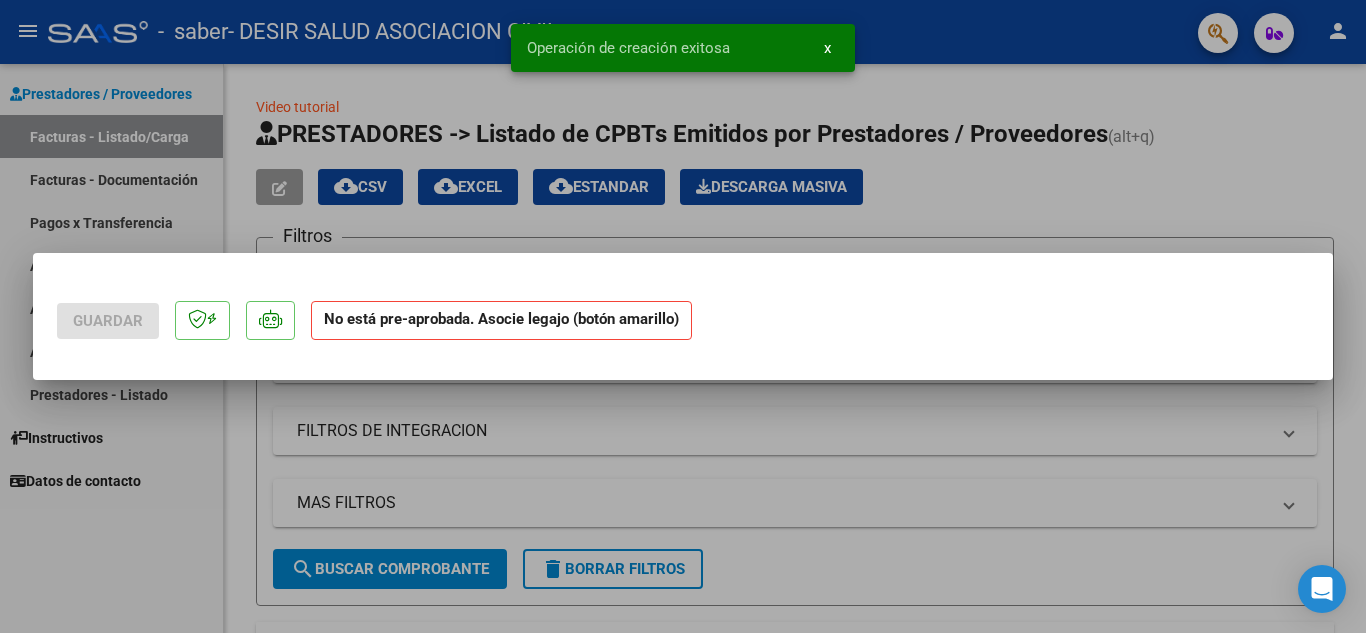 scroll, scrollTop: 0, scrollLeft: 0, axis: both 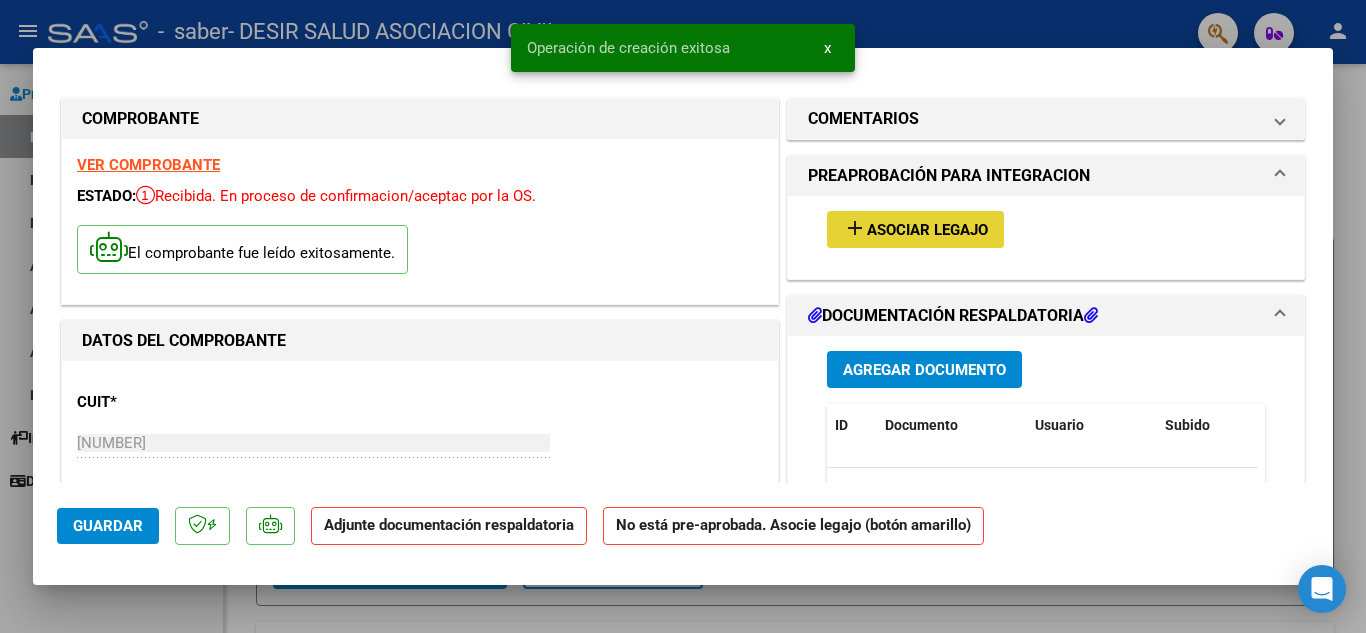 click on "Asociar Legajo" at bounding box center [927, 230] 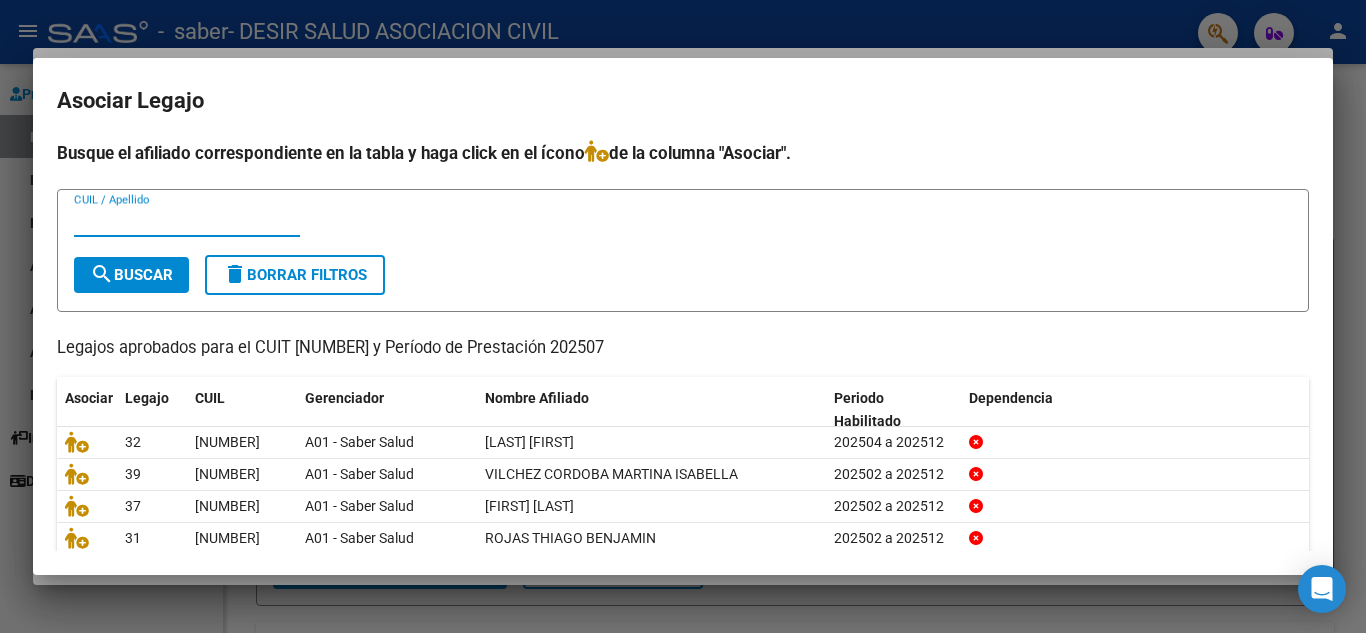 scroll, scrollTop: 100, scrollLeft: 0, axis: vertical 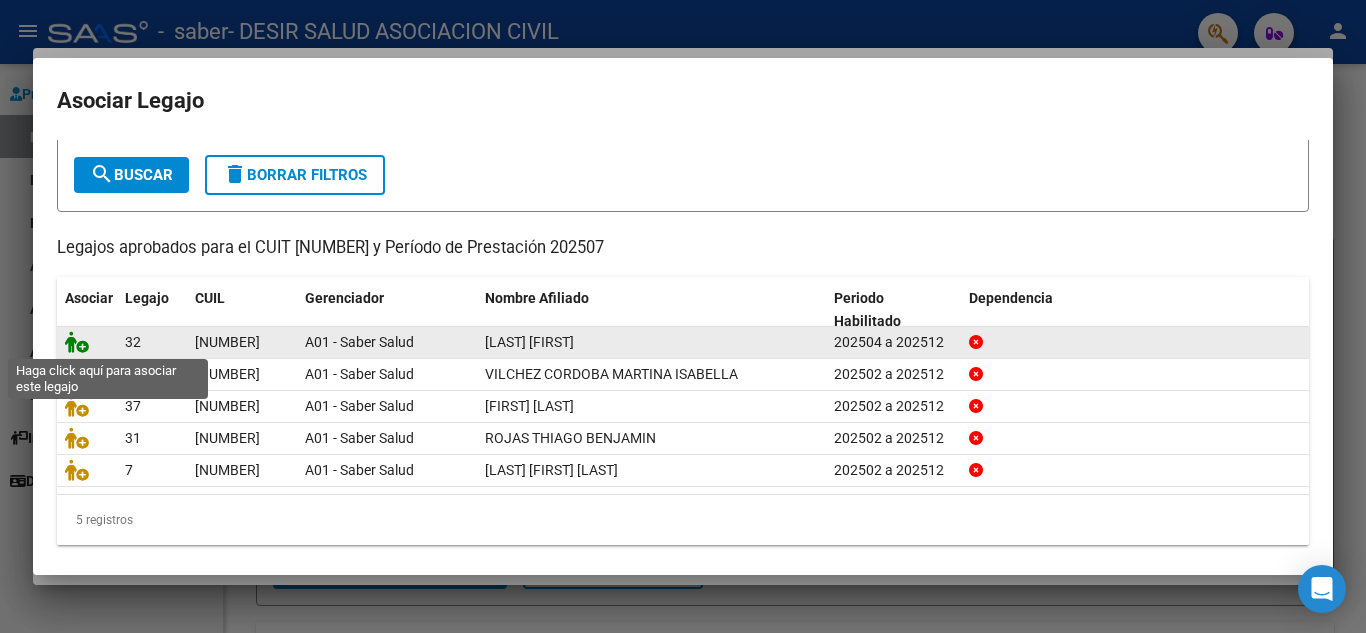 click 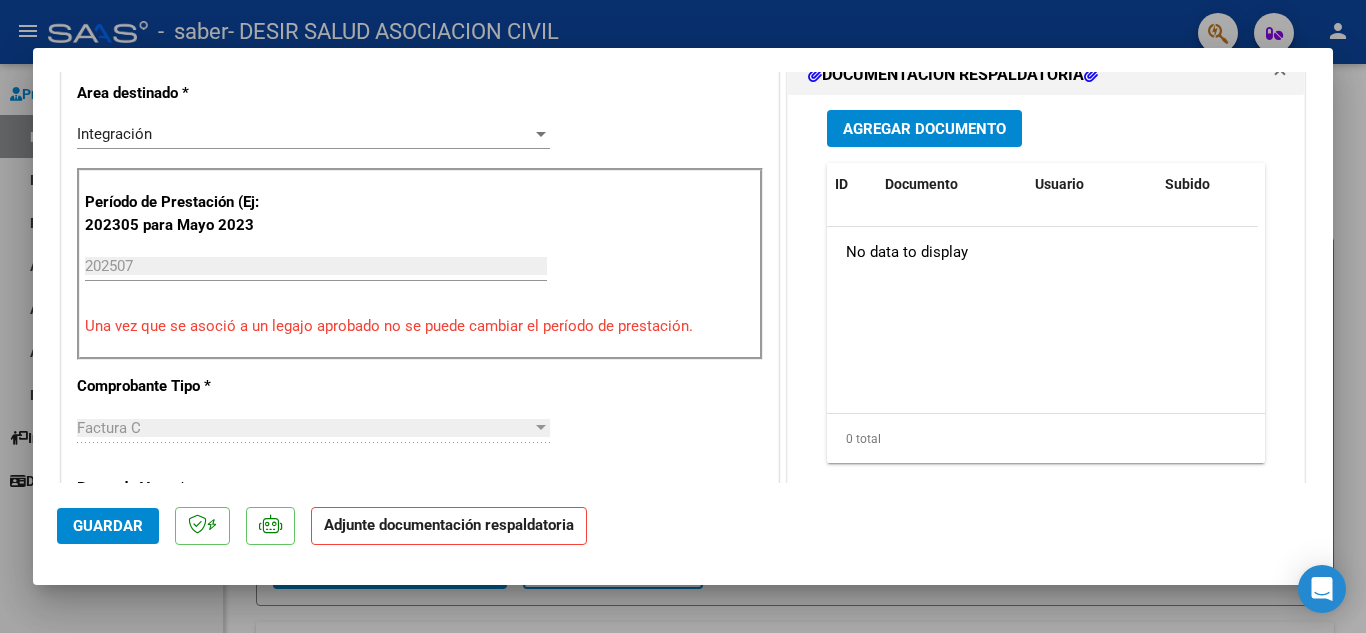 scroll, scrollTop: 200, scrollLeft: 0, axis: vertical 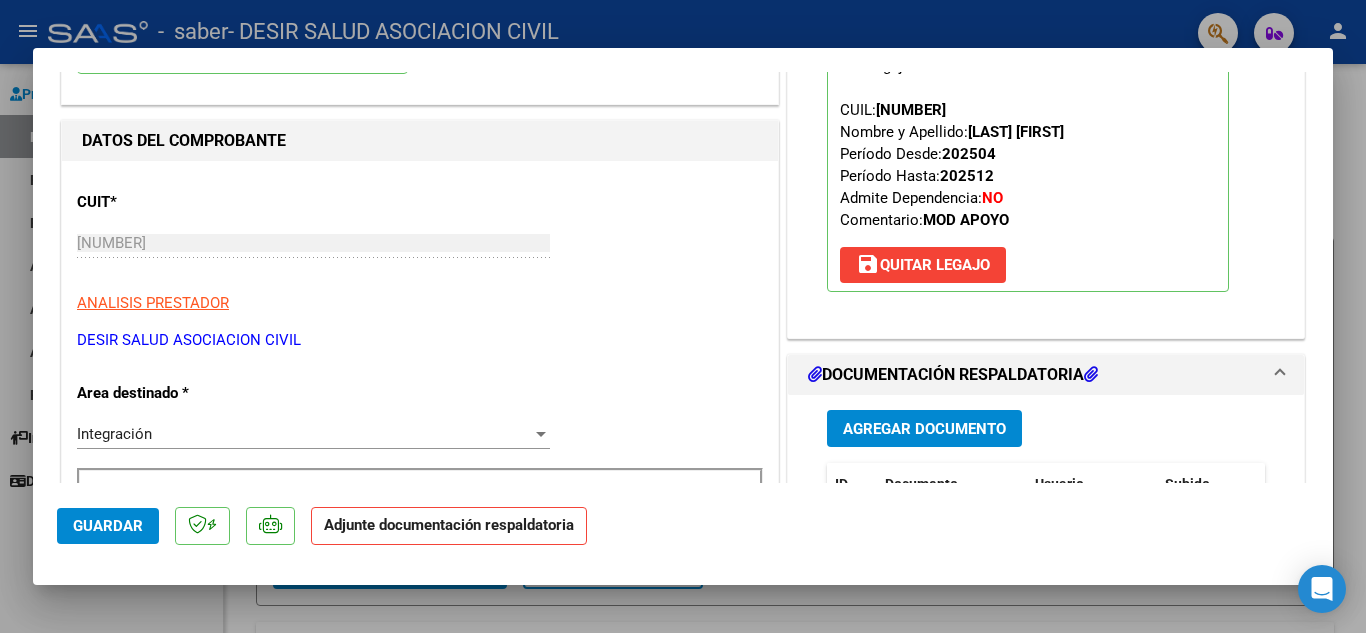click on "Agregar Documento" at bounding box center [924, 429] 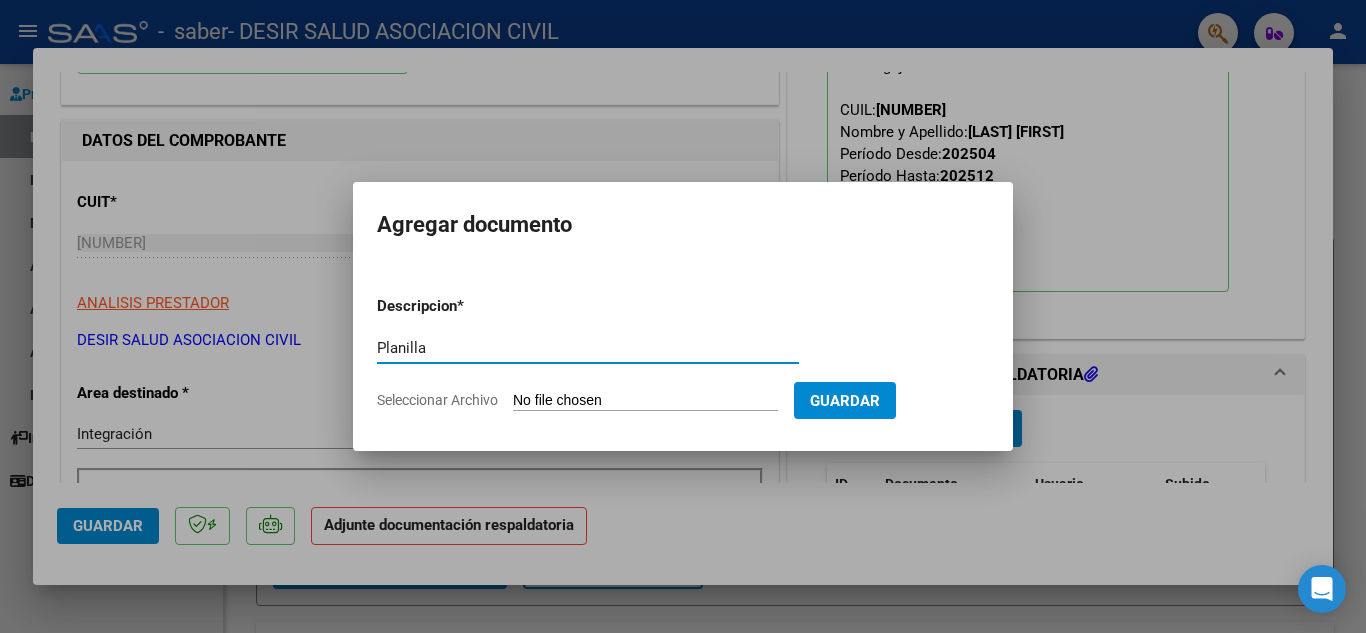 type on "Planilla" 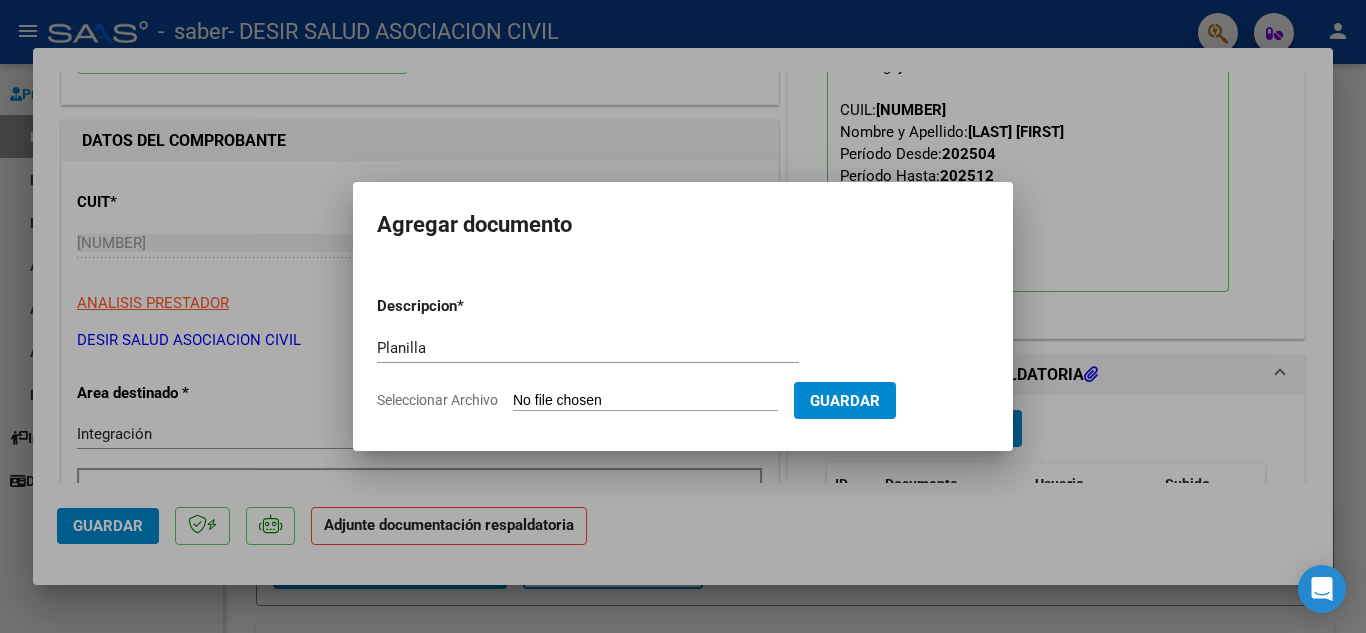 click on "Seleccionar Archivo" at bounding box center [645, 401] 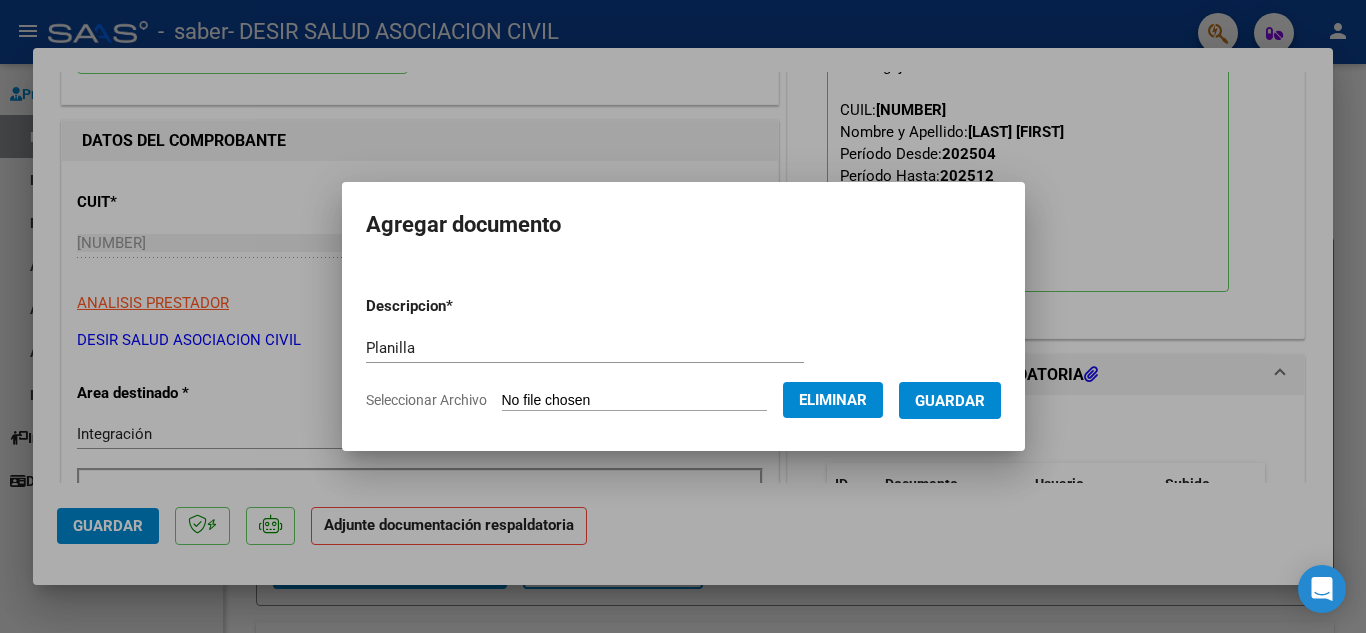 click on "Guardar" at bounding box center [950, 401] 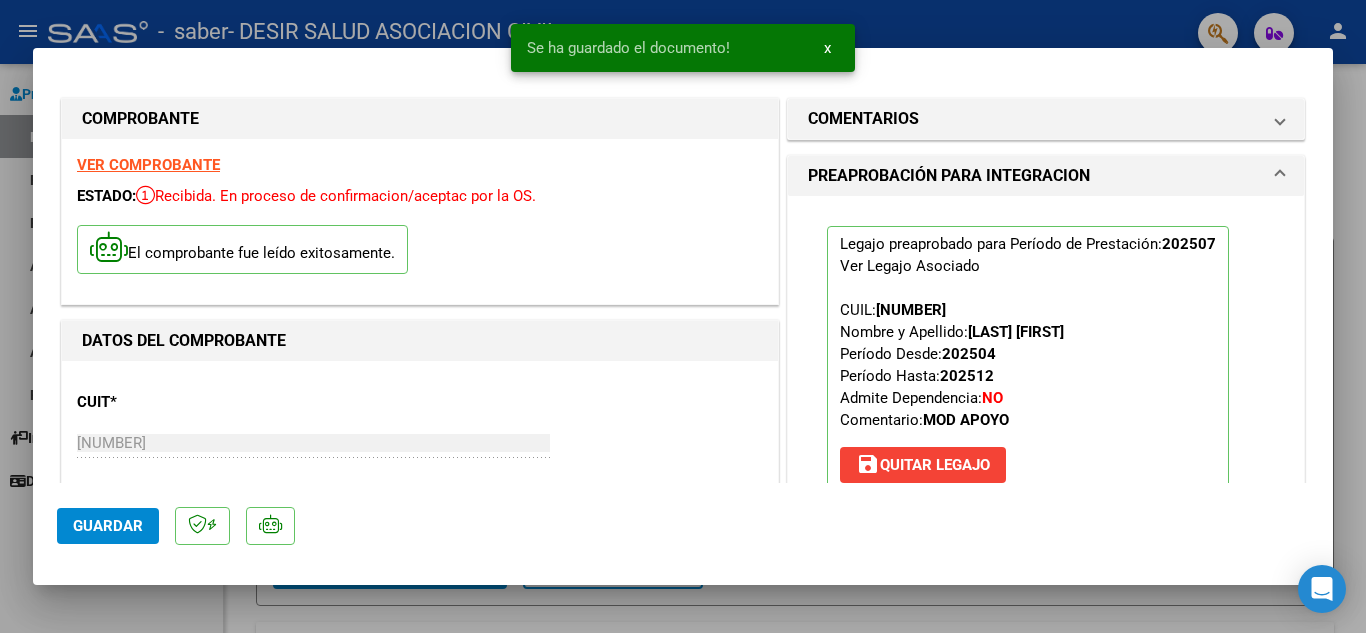 scroll, scrollTop: 400, scrollLeft: 0, axis: vertical 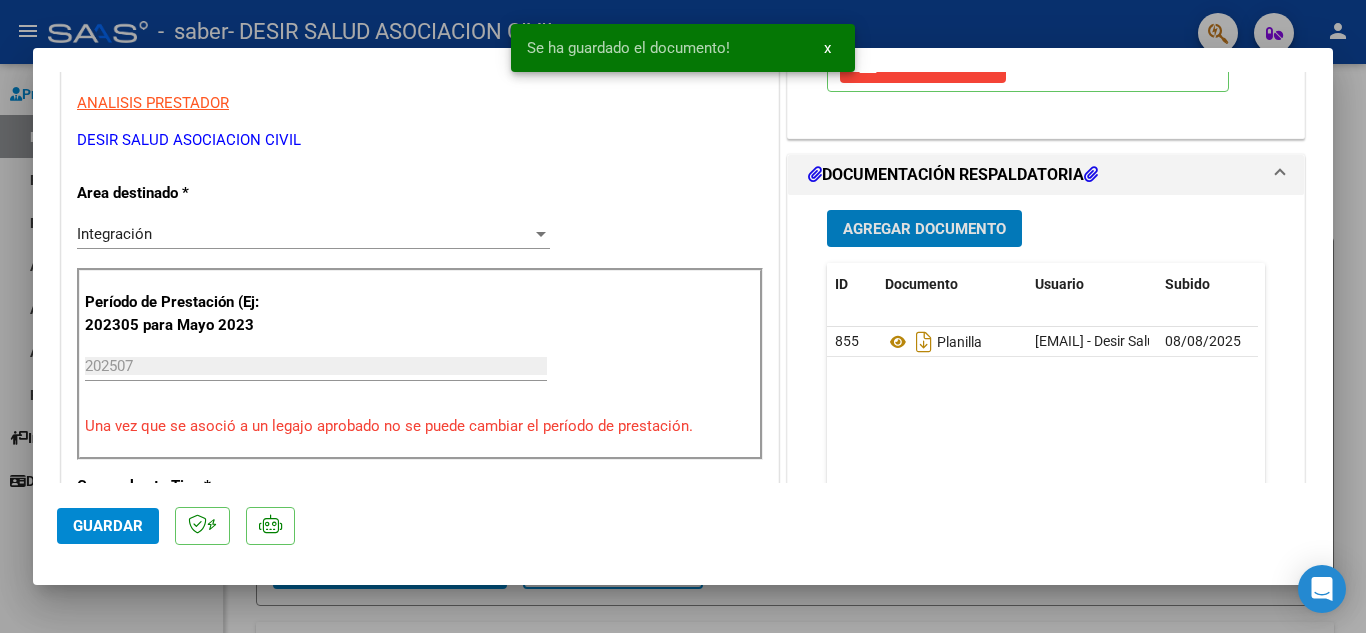 click on "Guardar" 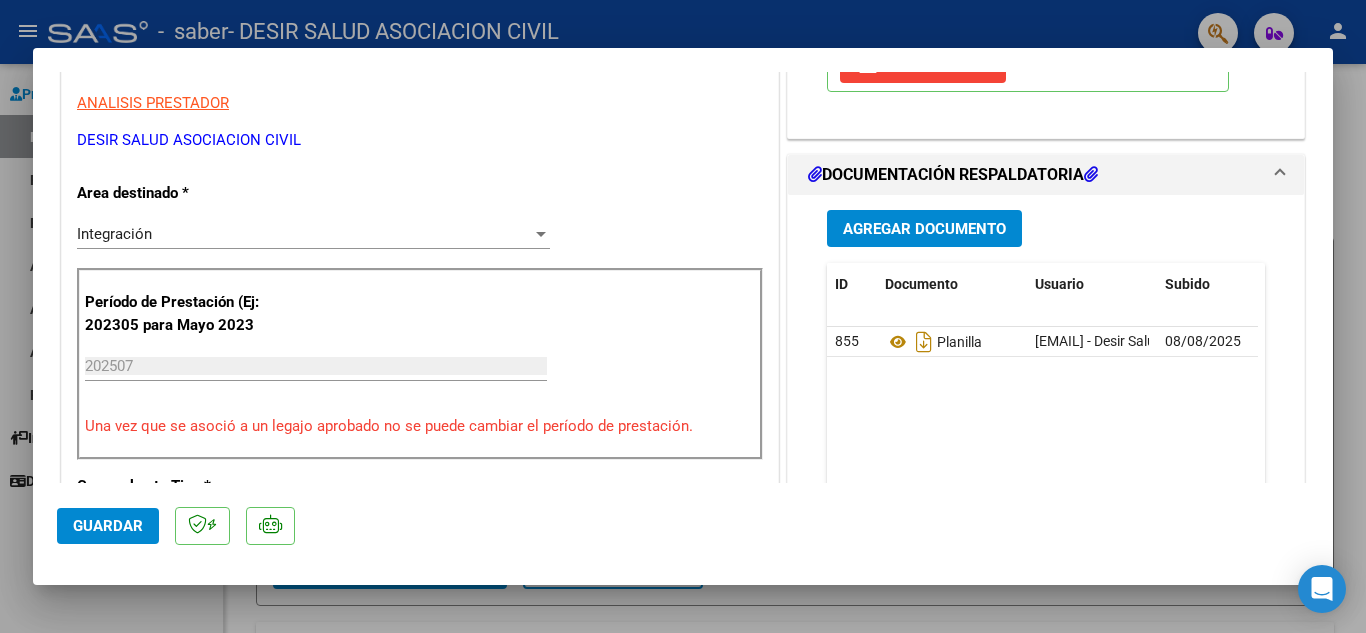 click on "Guardar" 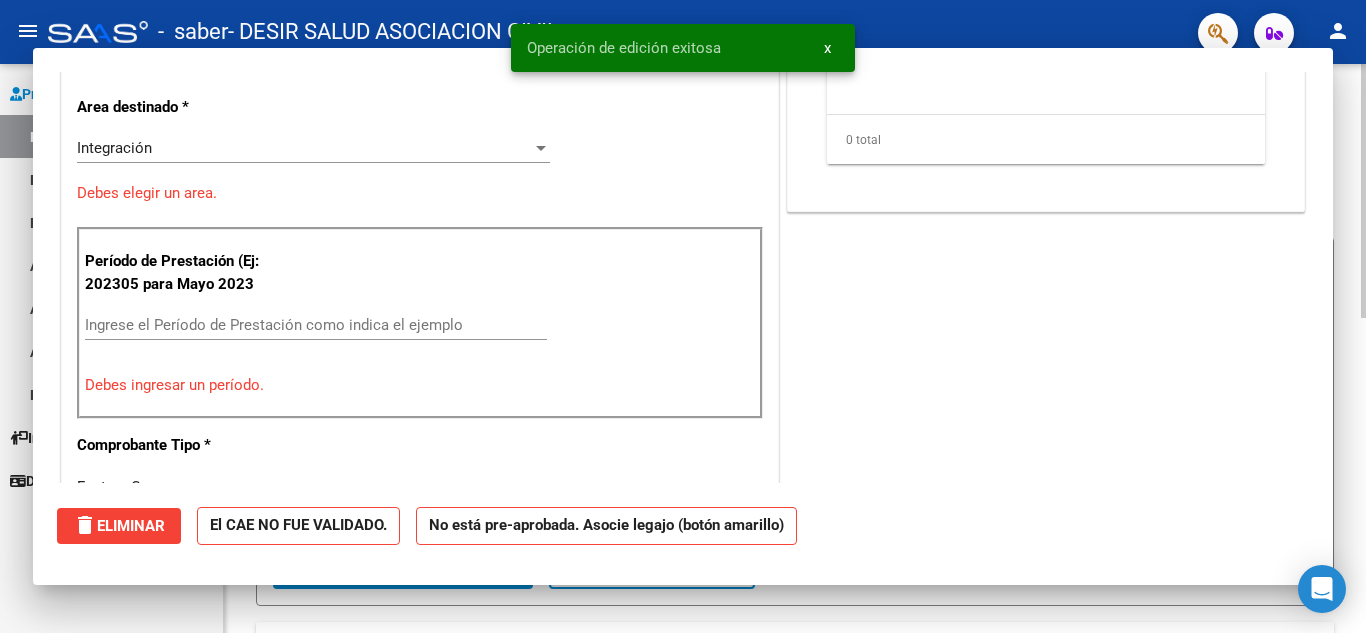 scroll, scrollTop: 0, scrollLeft: 0, axis: both 